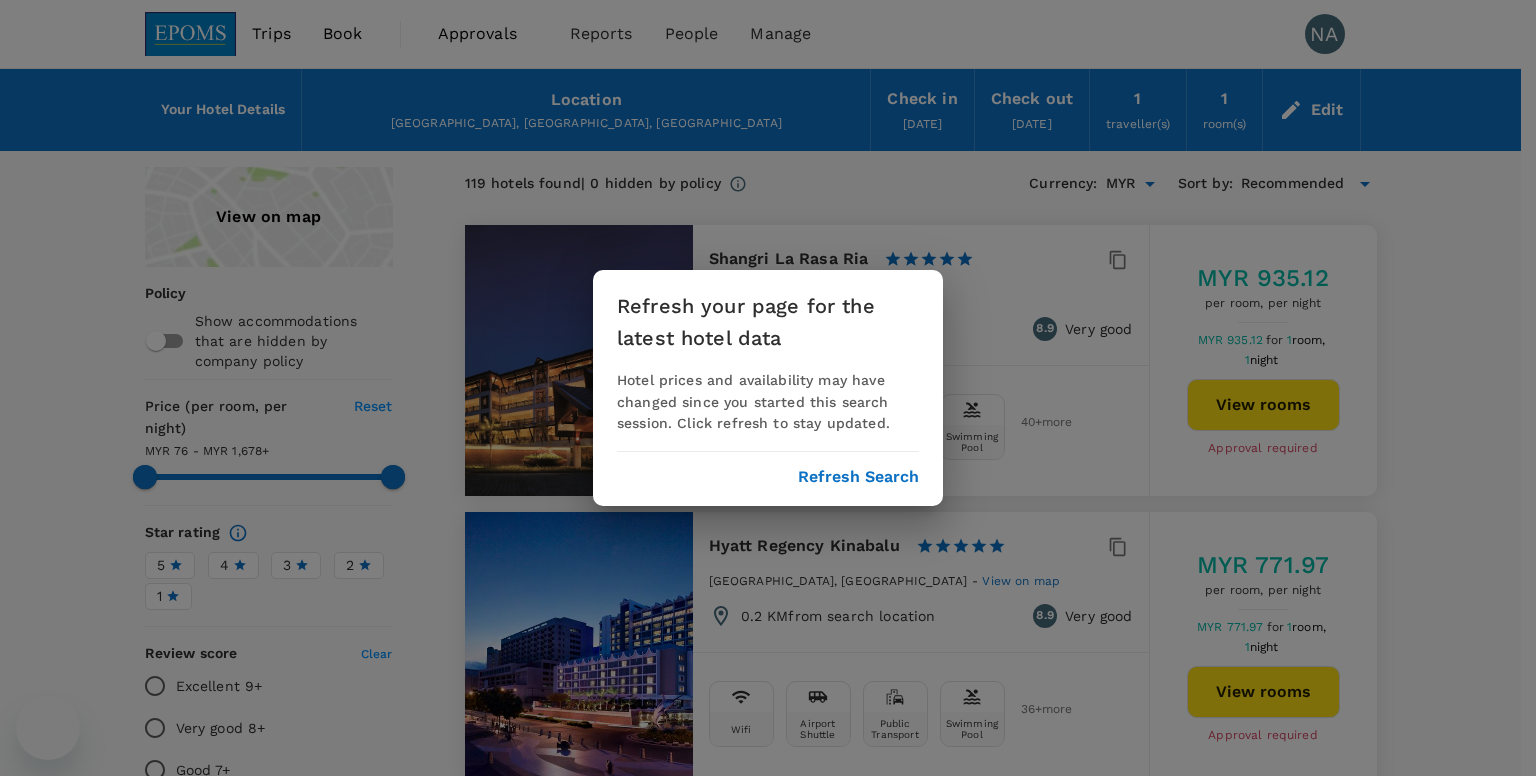 scroll, scrollTop: 100, scrollLeft: 0, axis: vertical 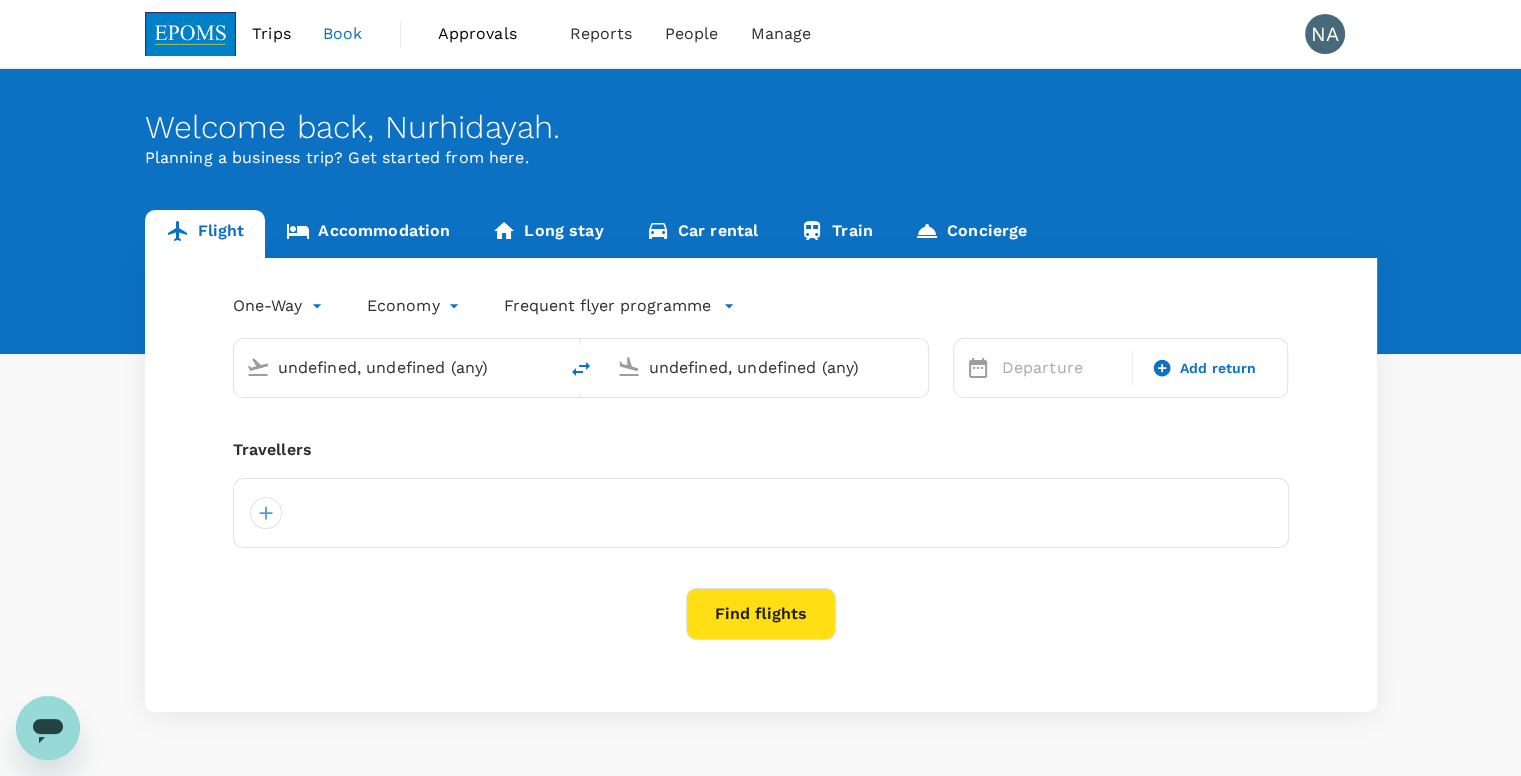 type 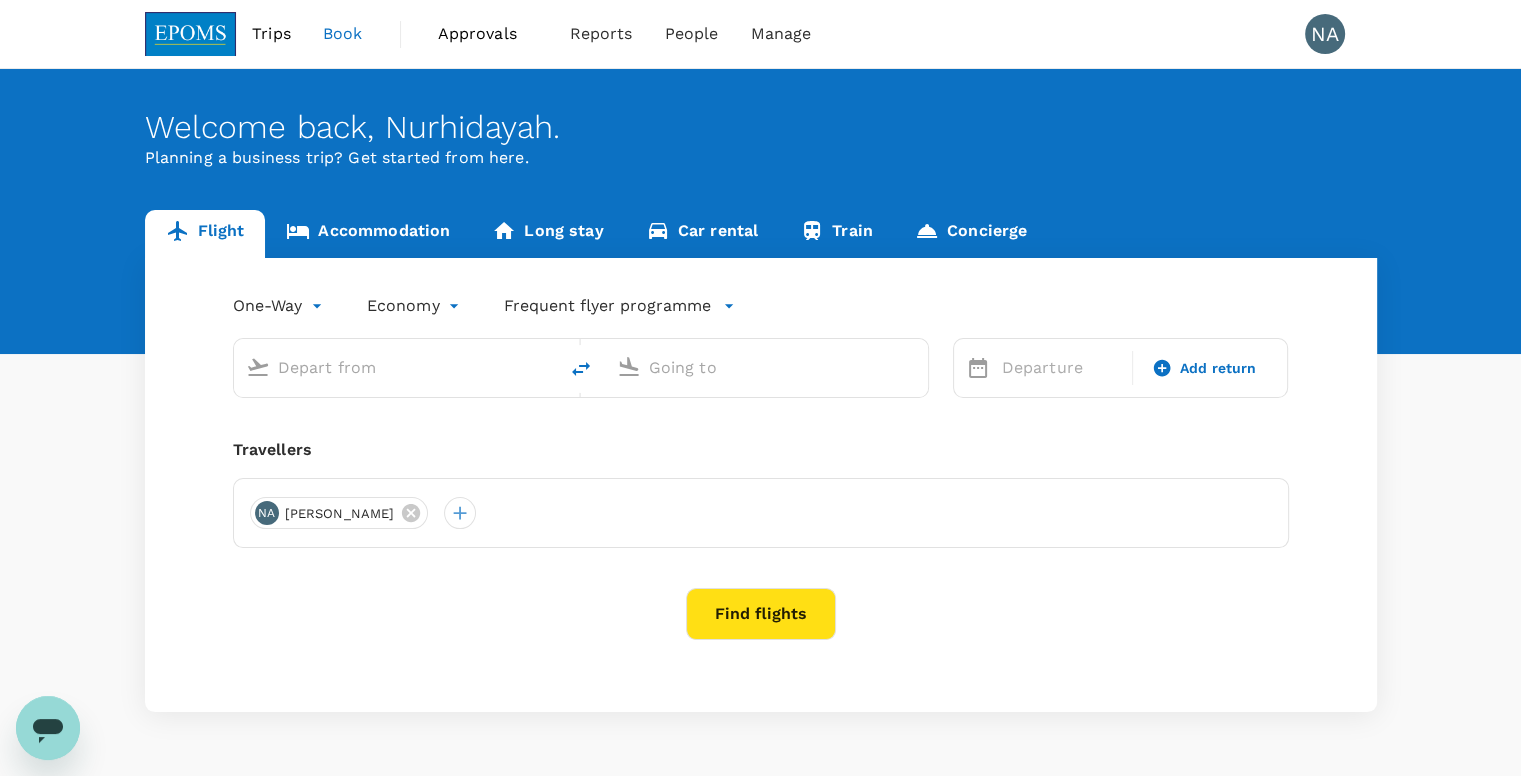 type on "Kuala Lumpur Intl ([GEOGRAPHIC_DATA])" 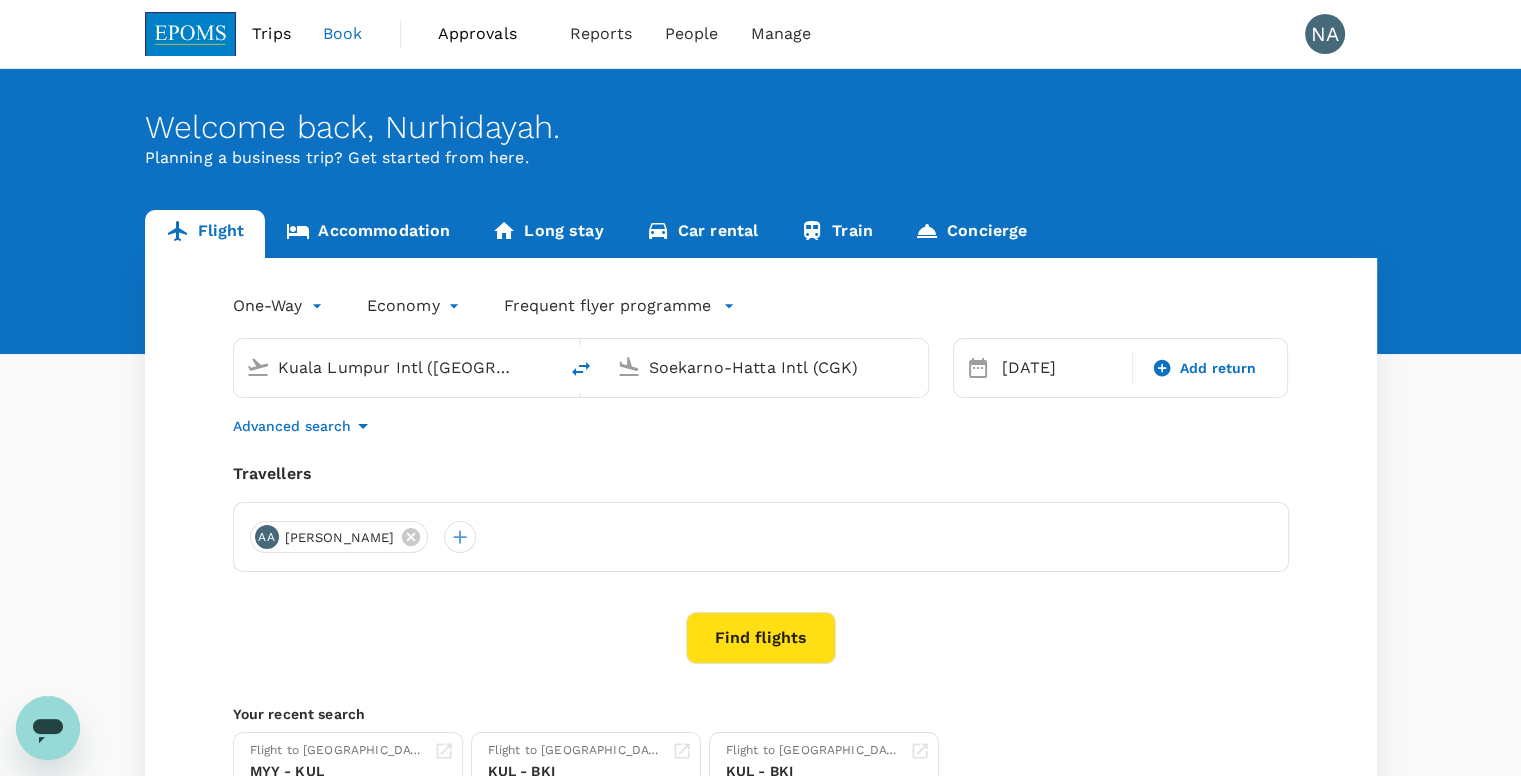 click on "Soekarno-Hatta Intl (CGK)" at bounding box center (767, 367) 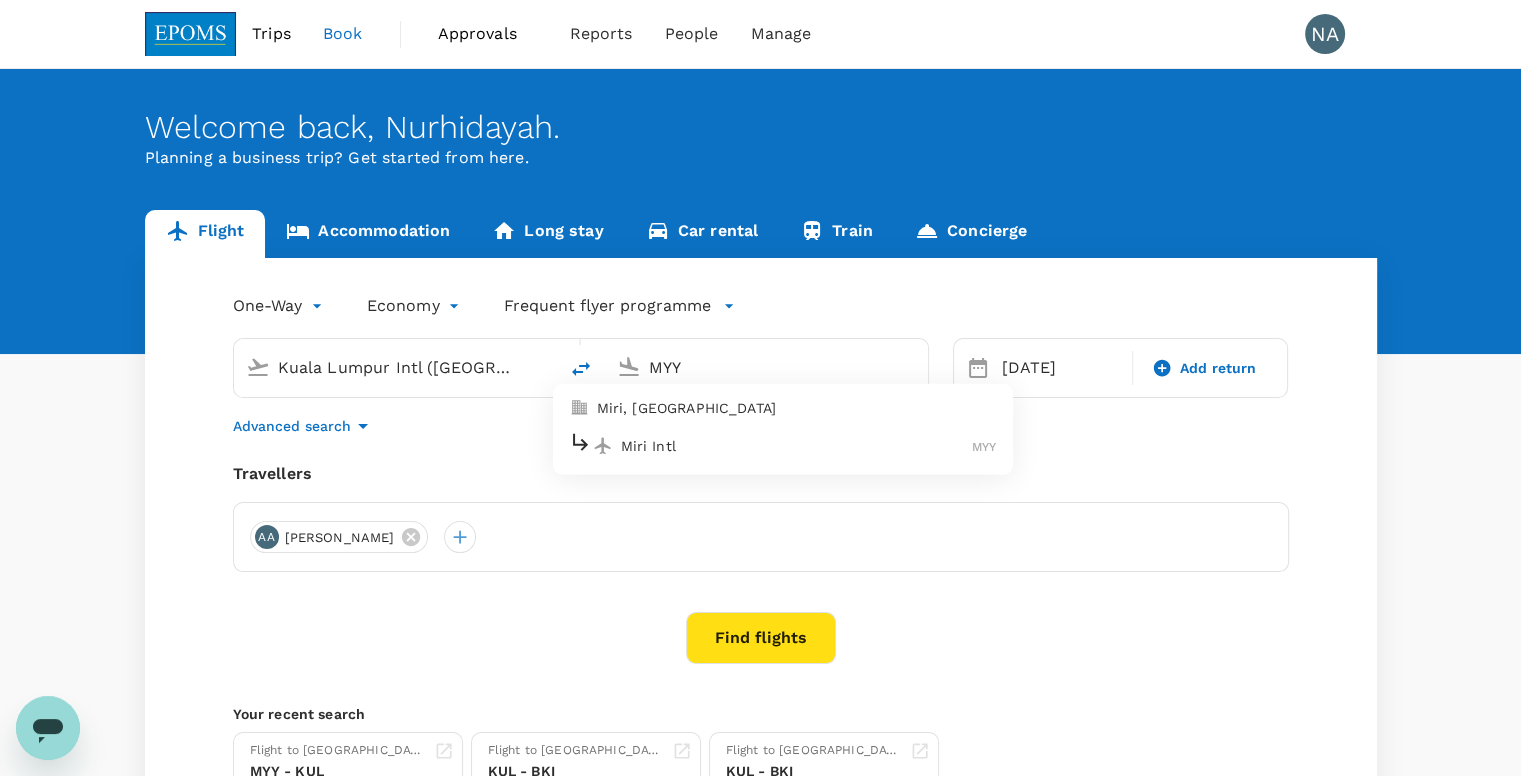 click on "Miri Intl MYY" at bounding box center [783, 445] 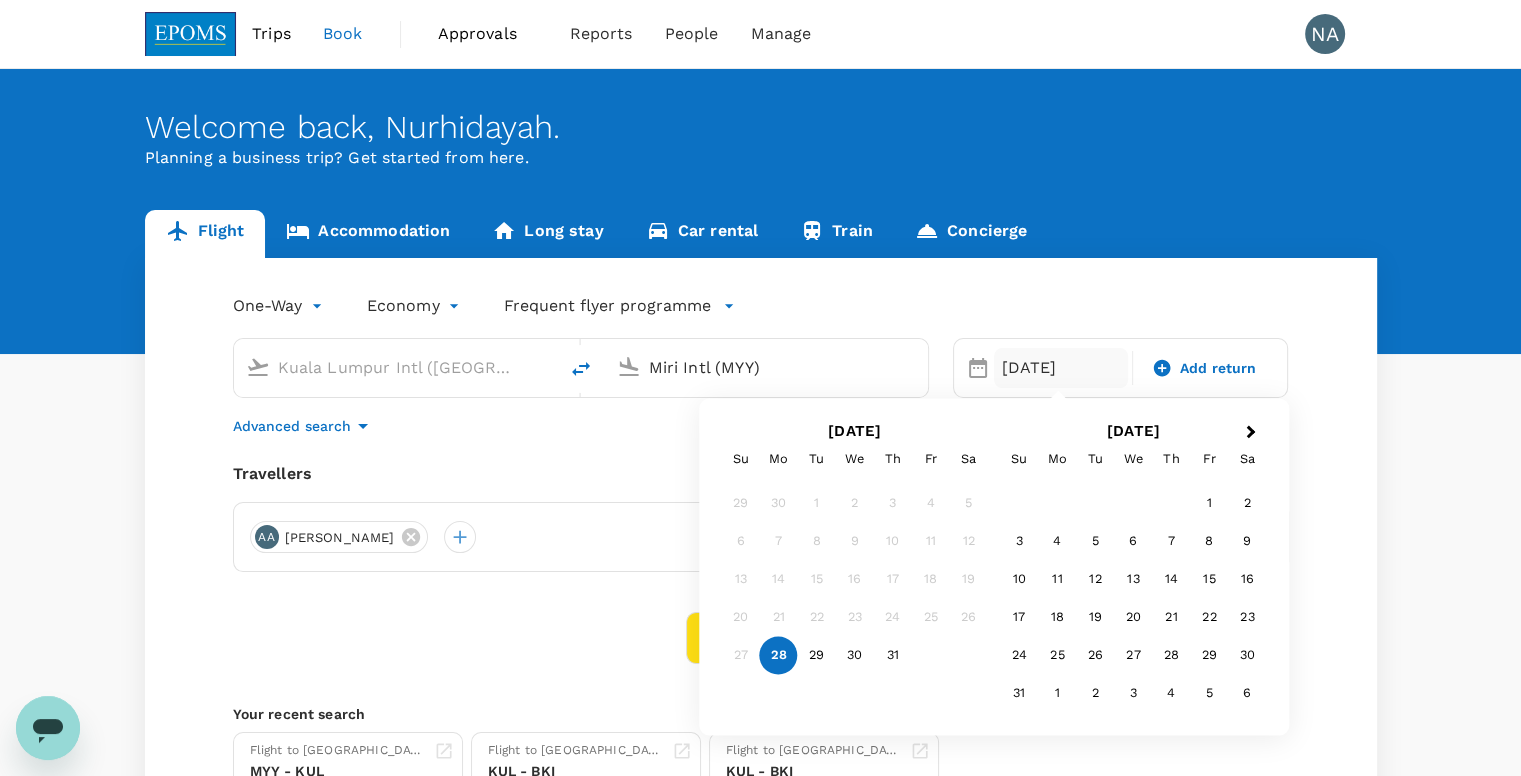 type on "Miri Intl (MYY)" 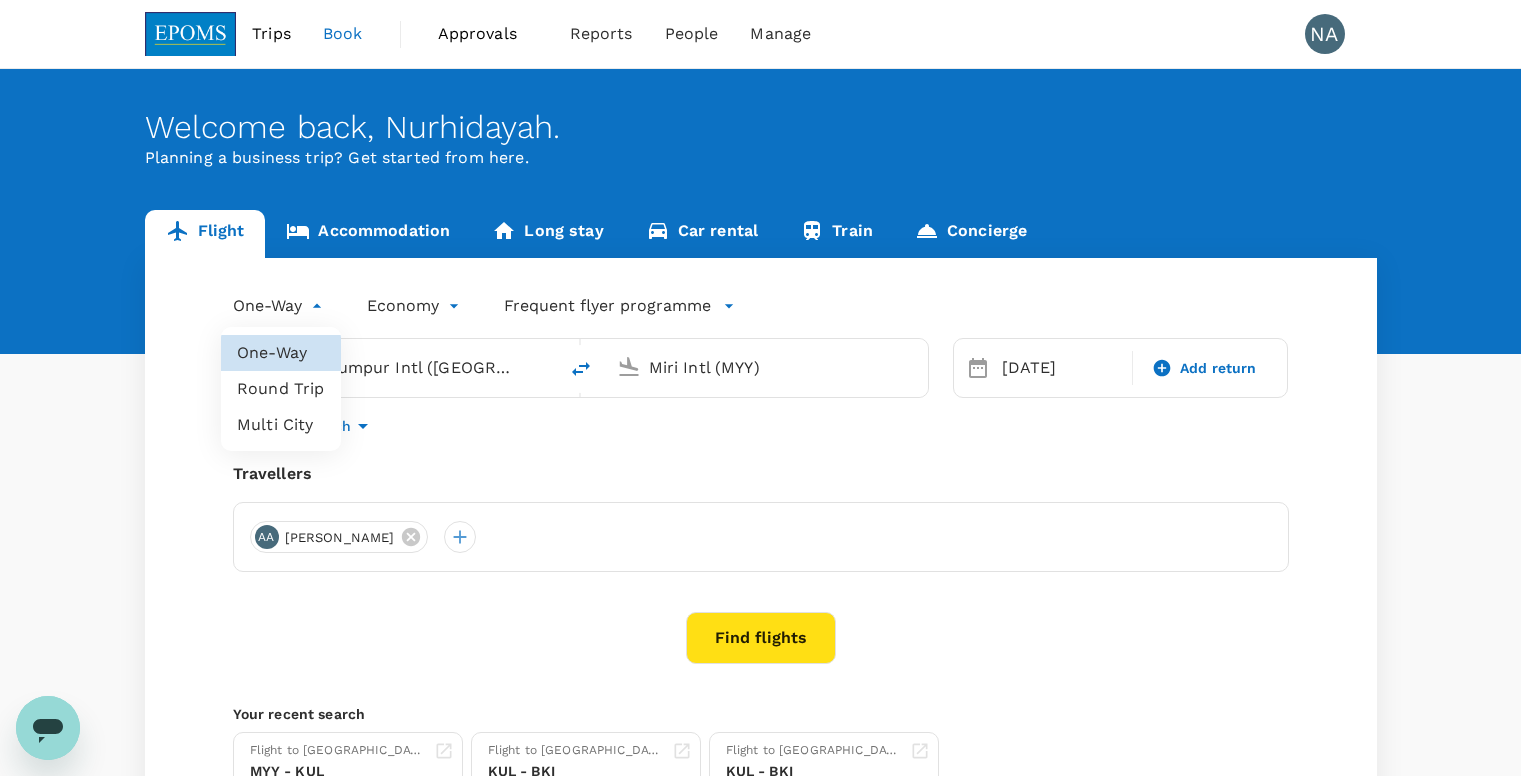 click on "Trips Book Approvals 0 Reports People Manage NA Welcome back , Nurhidayah . Planning a business trip? Get started from here. Flight Accommodation Long stay Car rental Train Concierge One-Way oneway Economy economy Frequent flyer programme Kuala Lumpur Intl (KUL) Miri Intl (MYY) 28 Jul Add return Advanced search Travellers   AA ABD RAHMAN ABU BAKAR Find flights Your recent search Flight to Kuala Lumpur MYY - KUL 28 Jul - 29 Jul · 1 Traveller Flight to Kota Kinabalu KUL - BKI 28 Jul - 29 Jul · 1 Traveller Flight to Kota Kinabalu KUL - BKI 28 Jul - 01 Aug · 1 Traveller by TruTrip  ( 3.48.1   ) Frequent flyer programme Add new One-Way Round Trip Multi City" at bounding box center (768, 483) 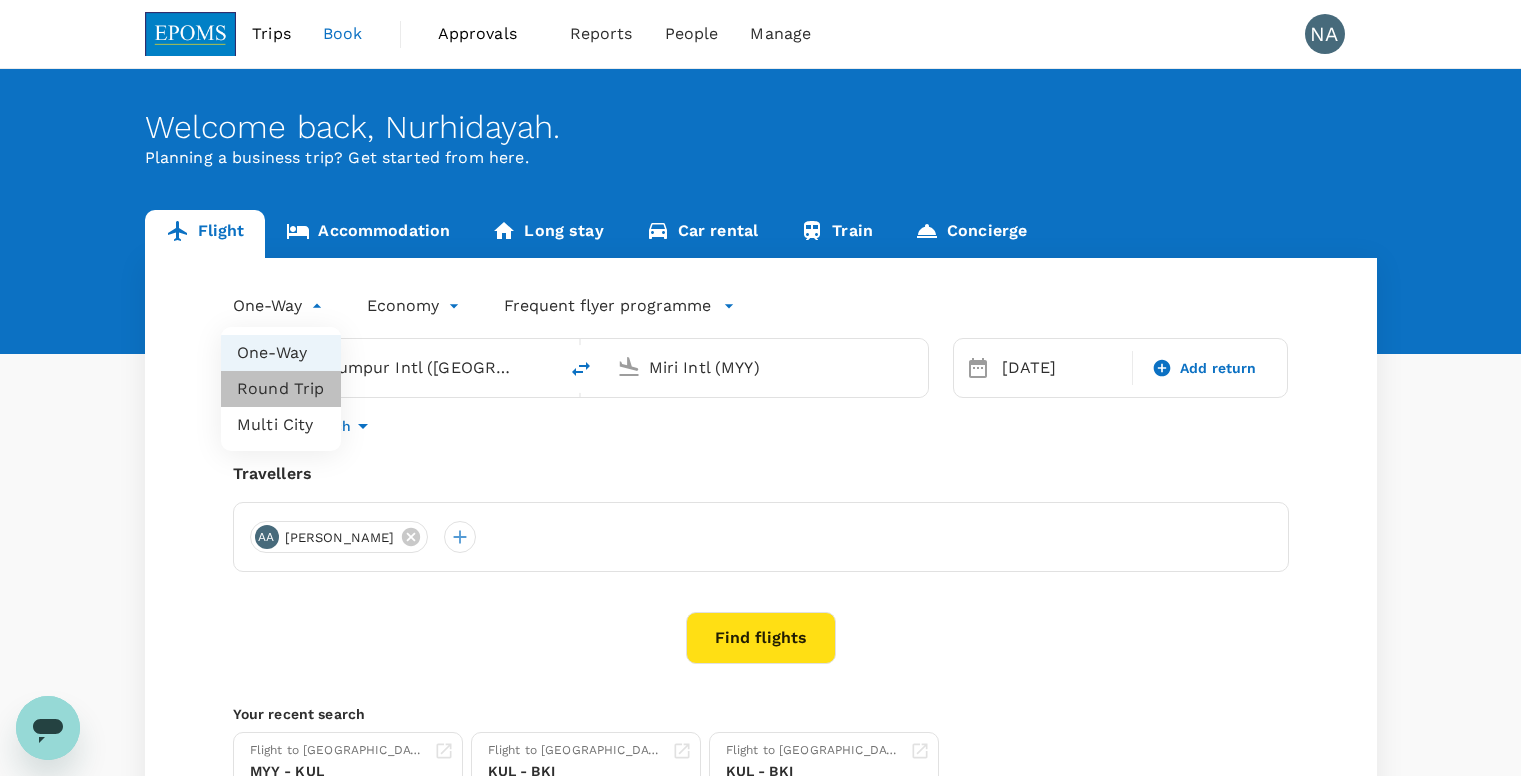 click on "Round Trip" at bounding box center [281, 389] 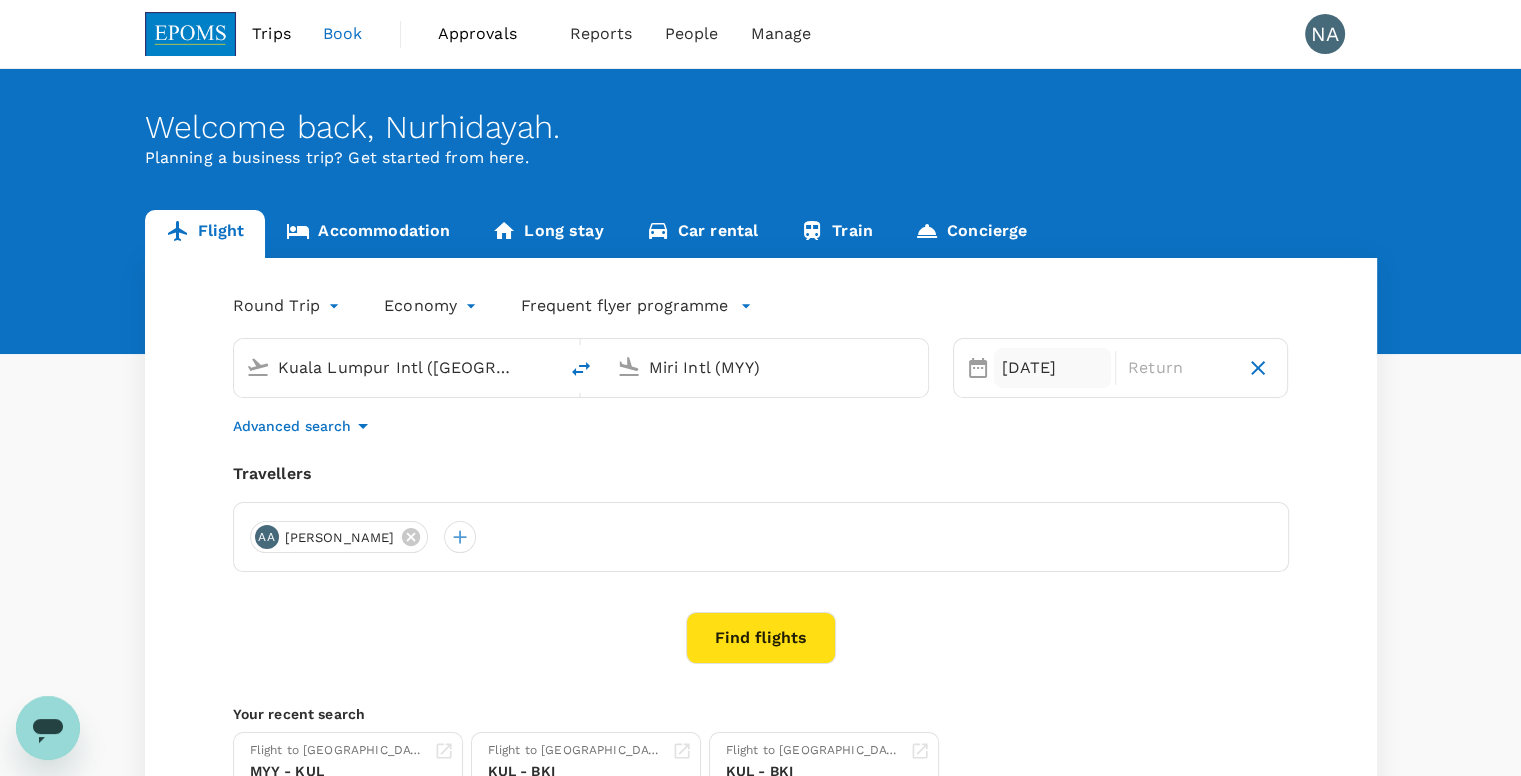 click on "[DATE]" at bounding box center [1052, 368] 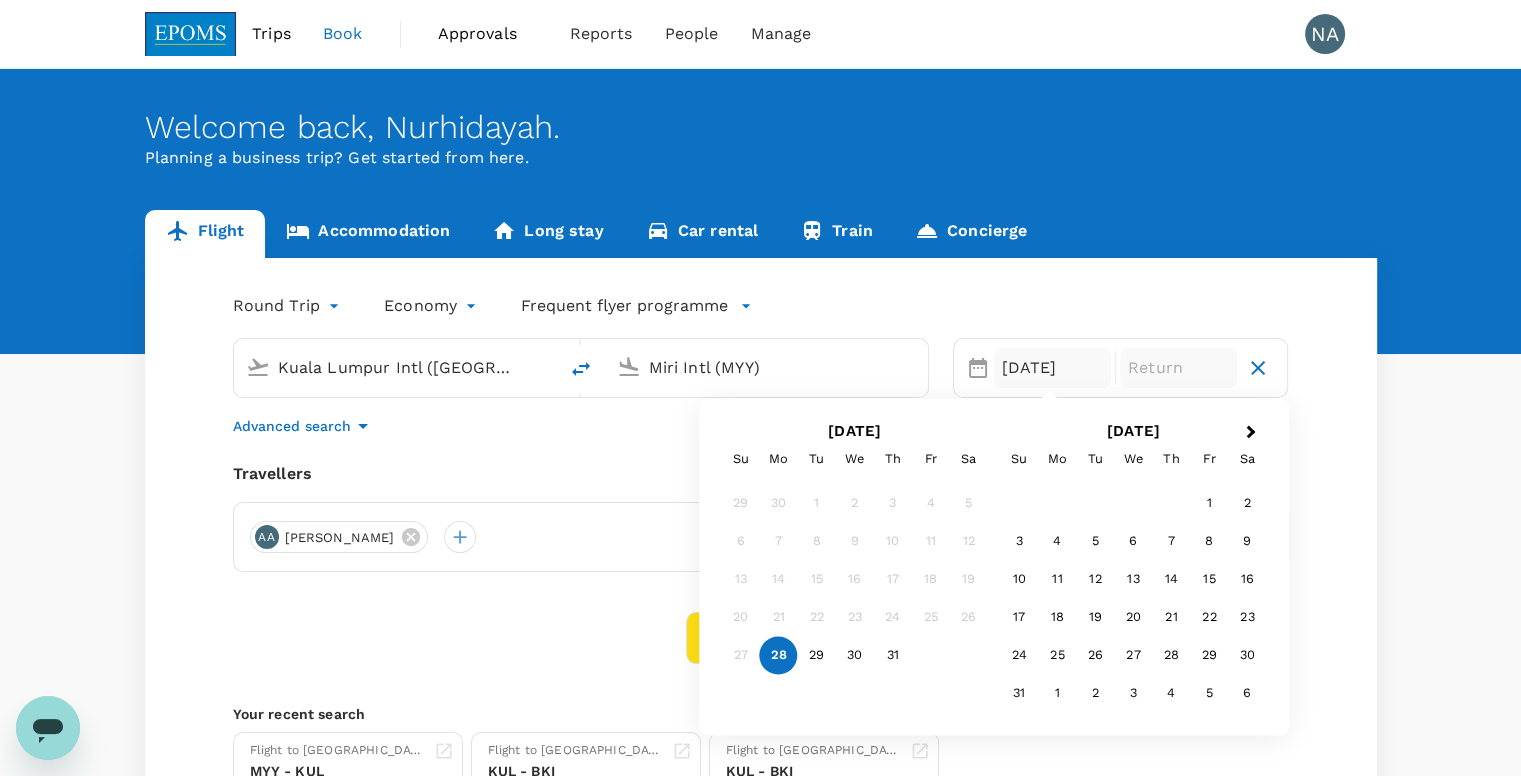 click on "Return" at bounding box center [1178, 368] 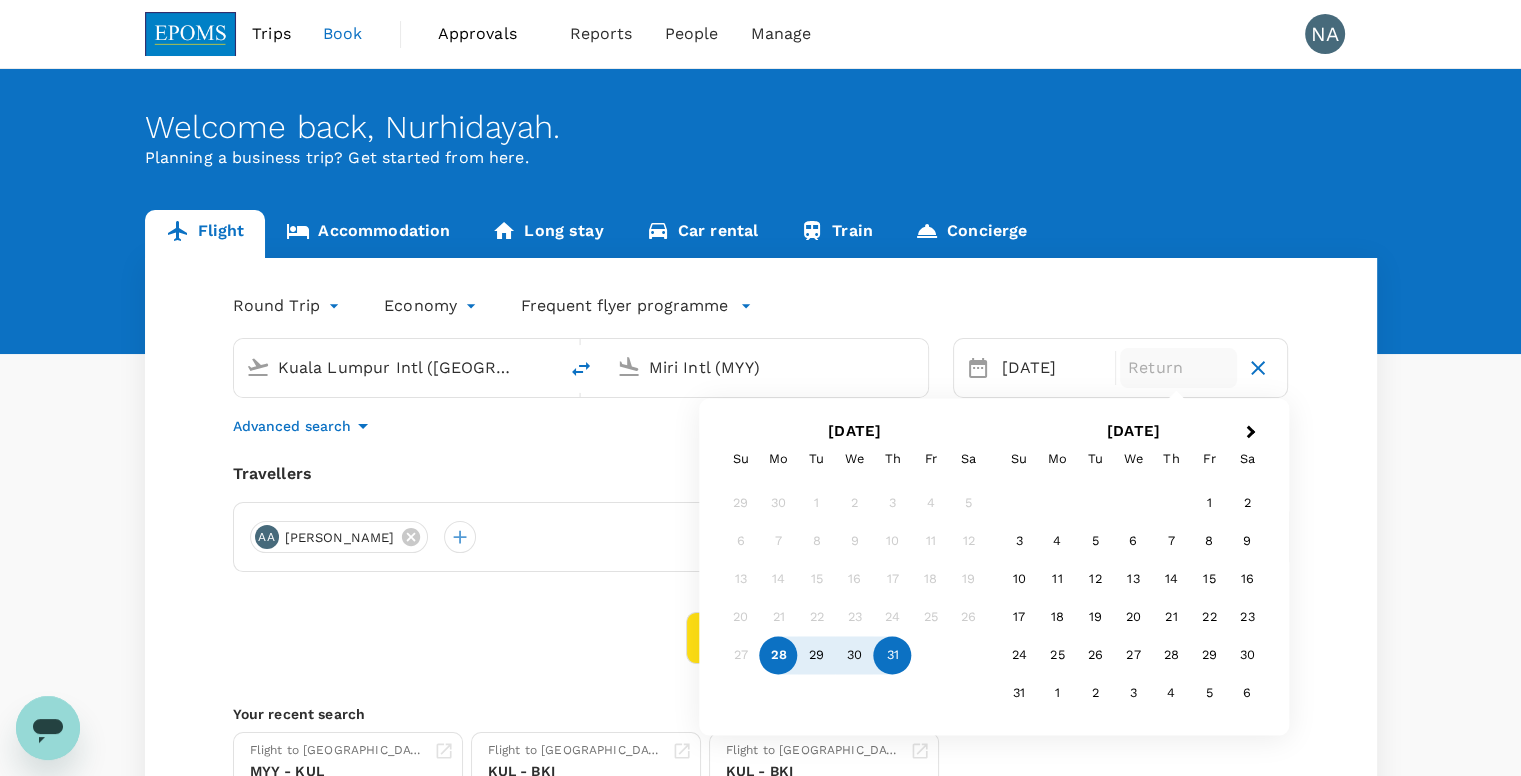 click on "31" at bounding box center (893, 656) 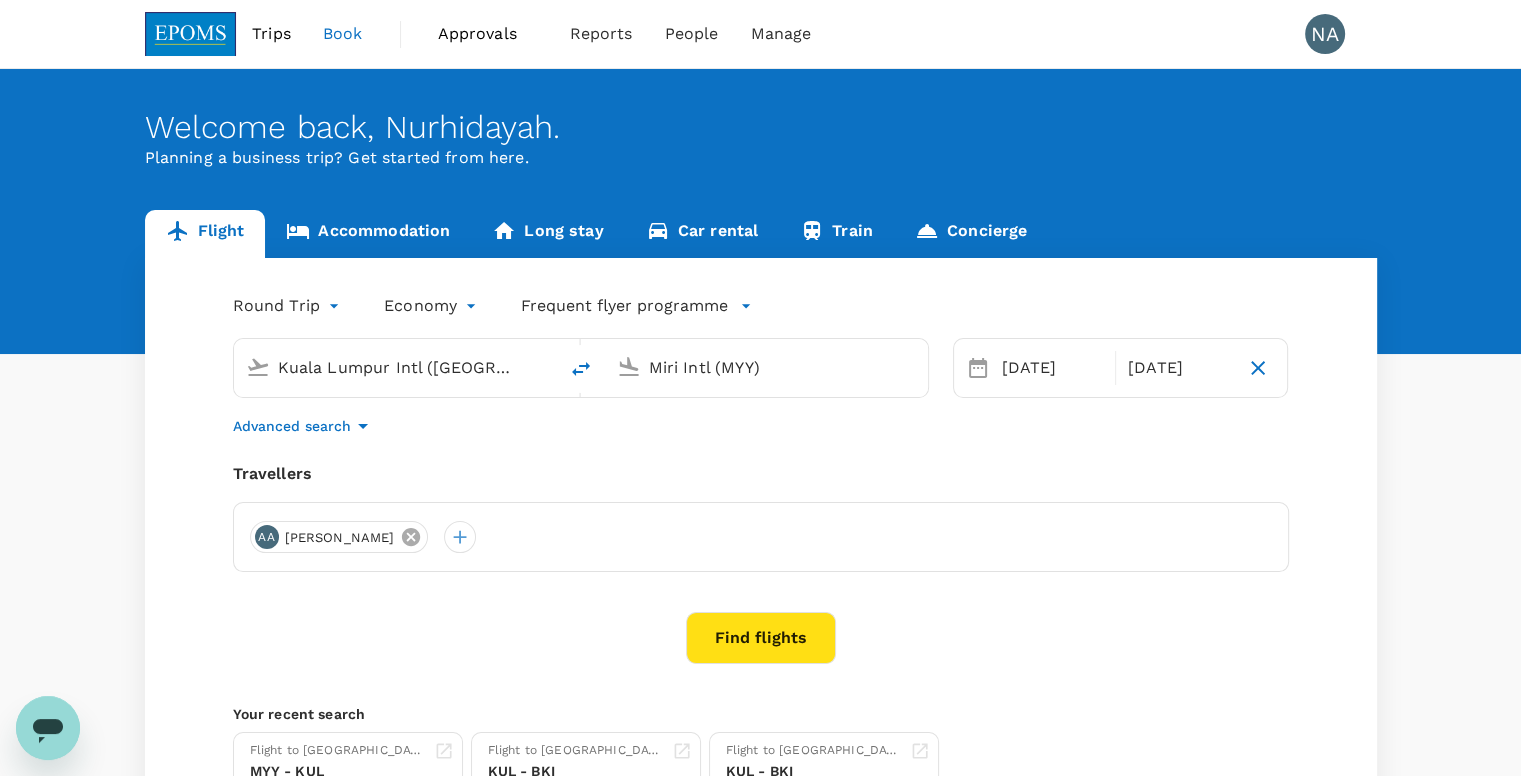 click 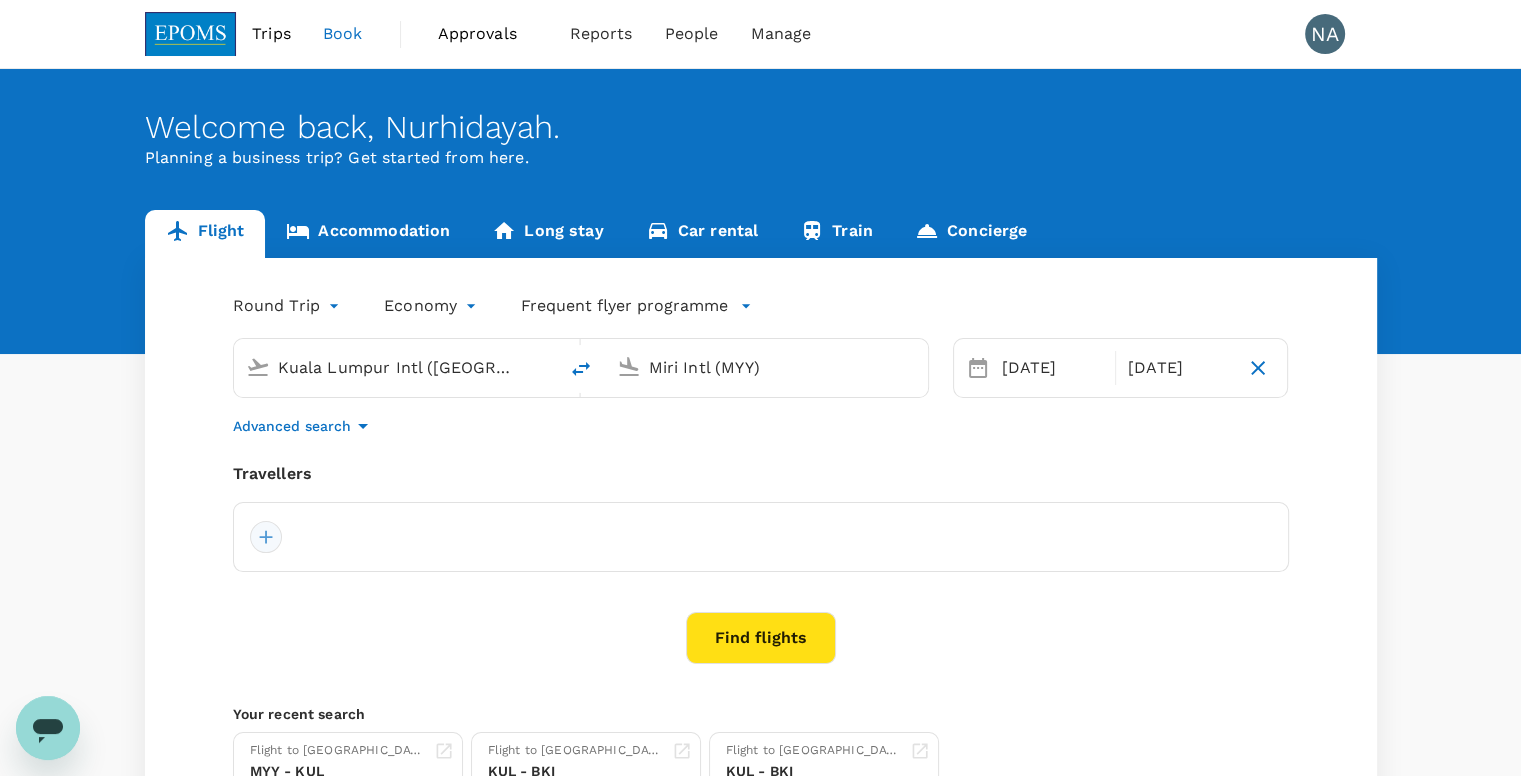 click at bounding box center (266, 537) 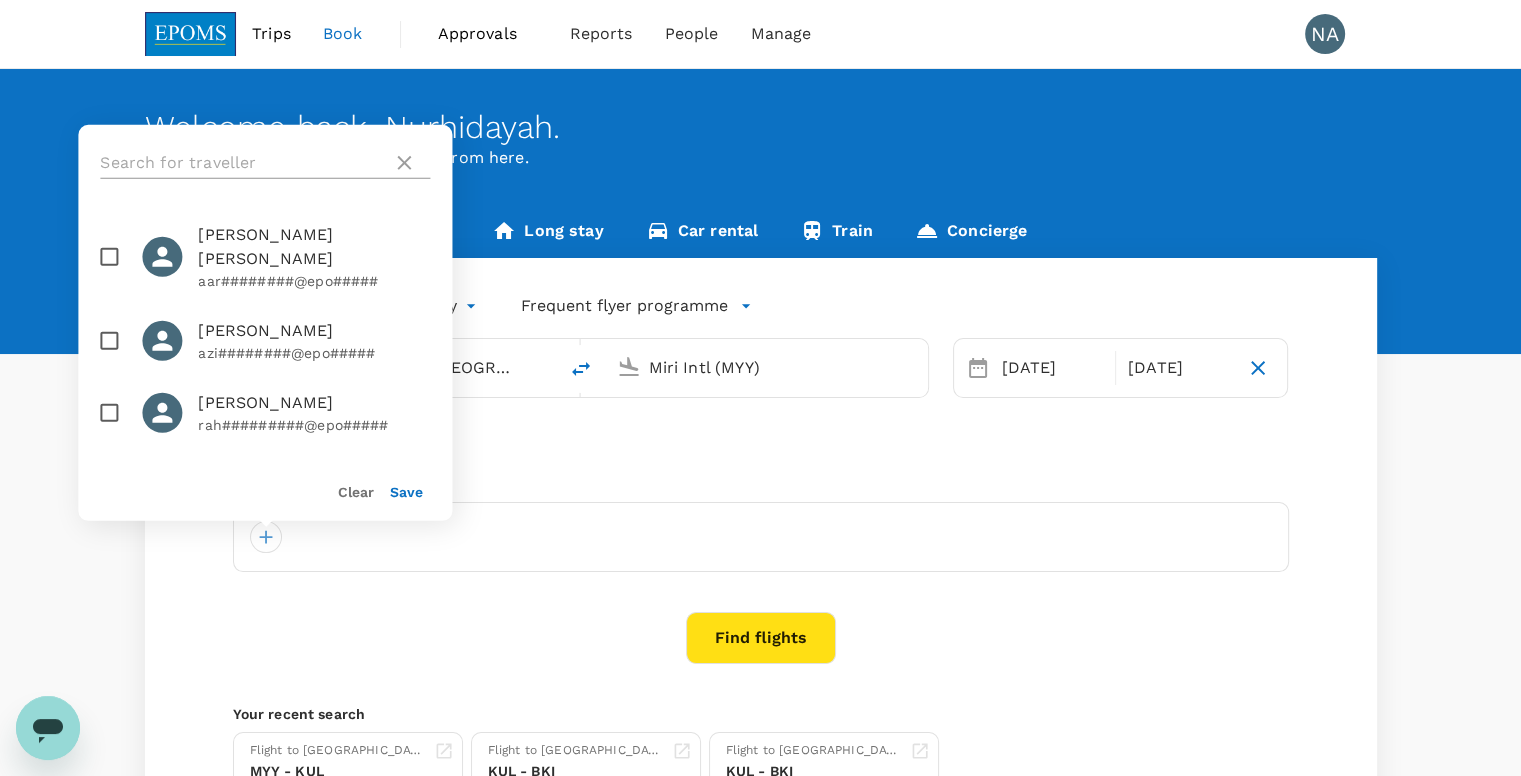 click at bounding box center (242, 163) 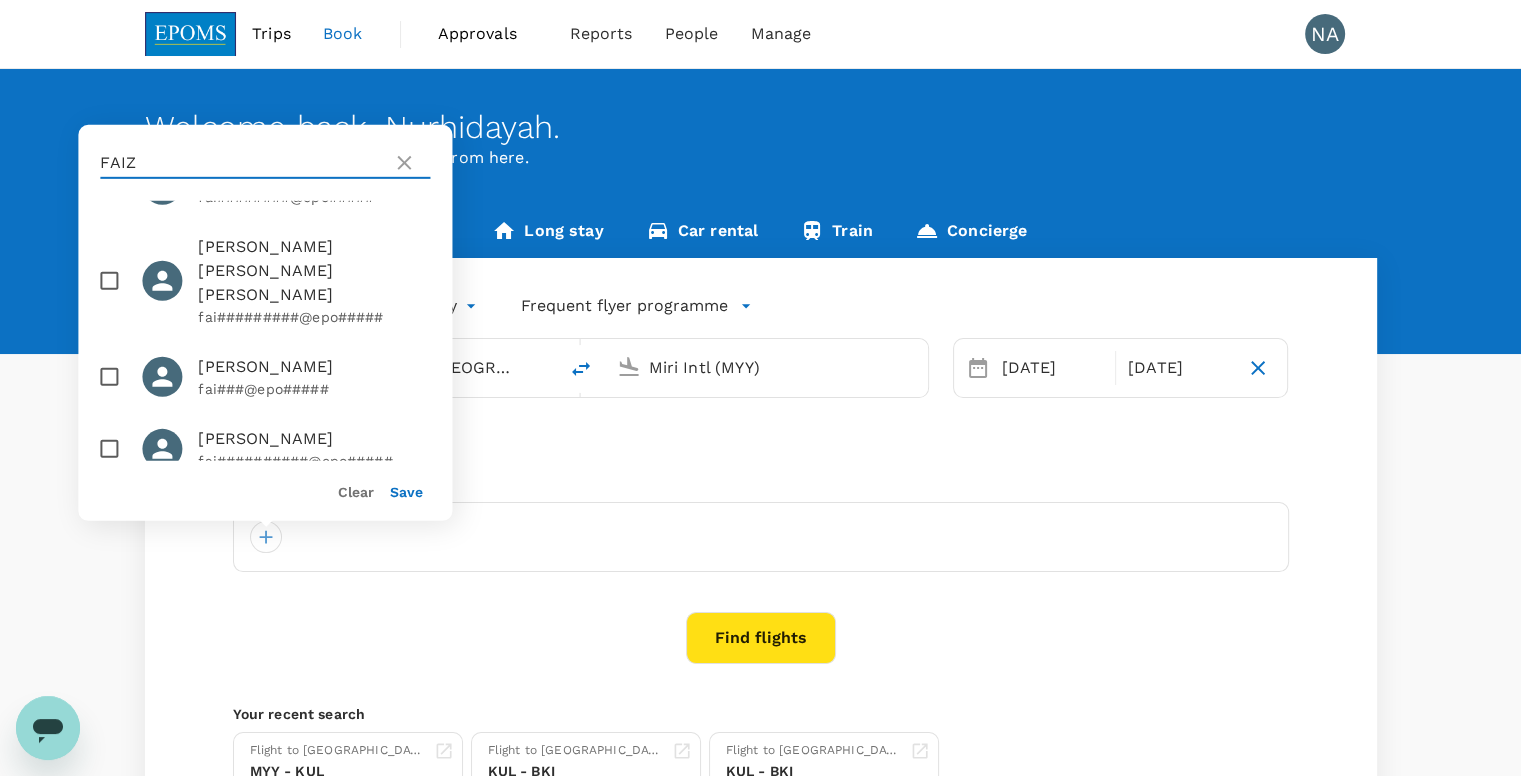 scroll, scrollTop: 980, scrollLeft: 0, axis: vertical 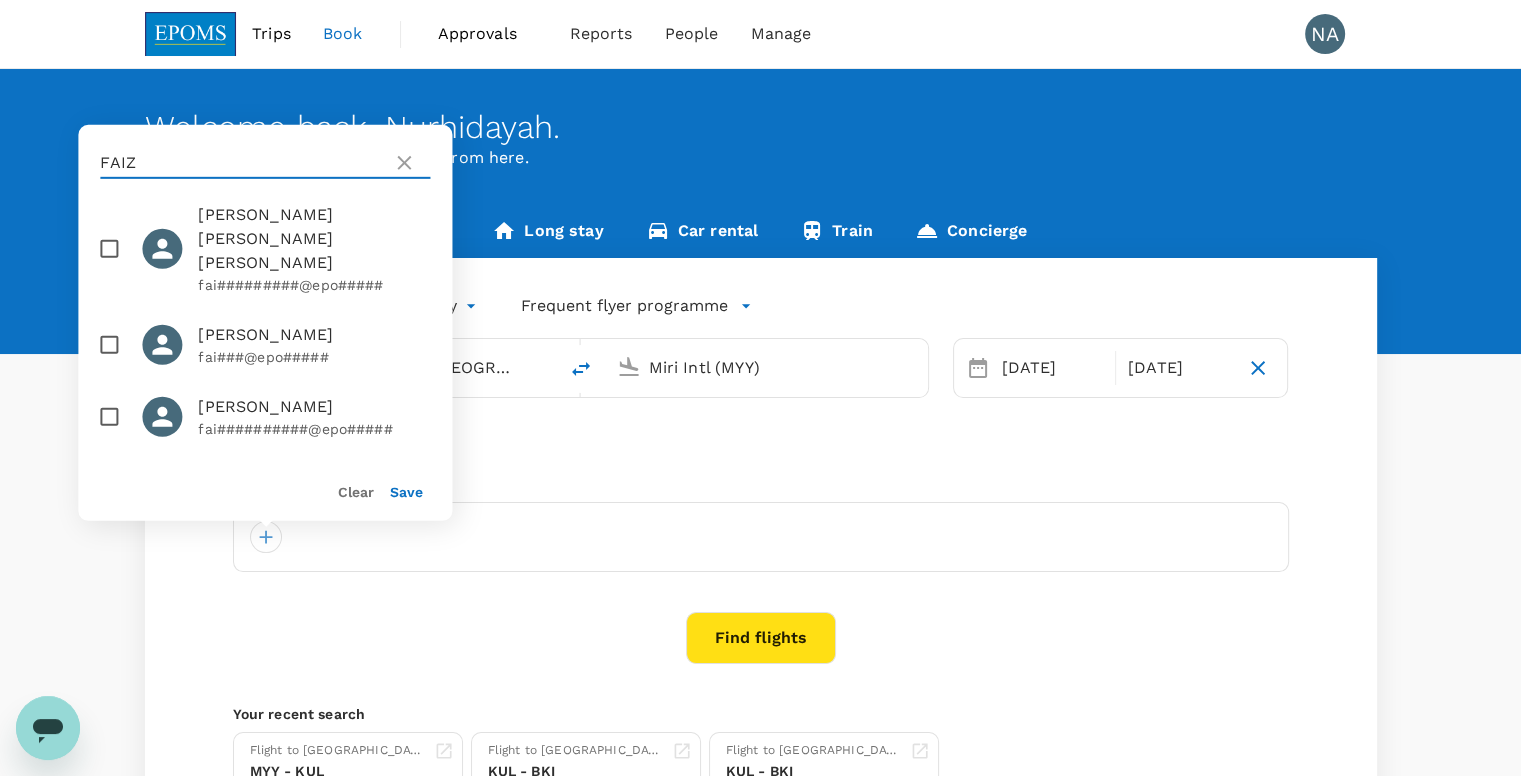 type on "FAIZ" 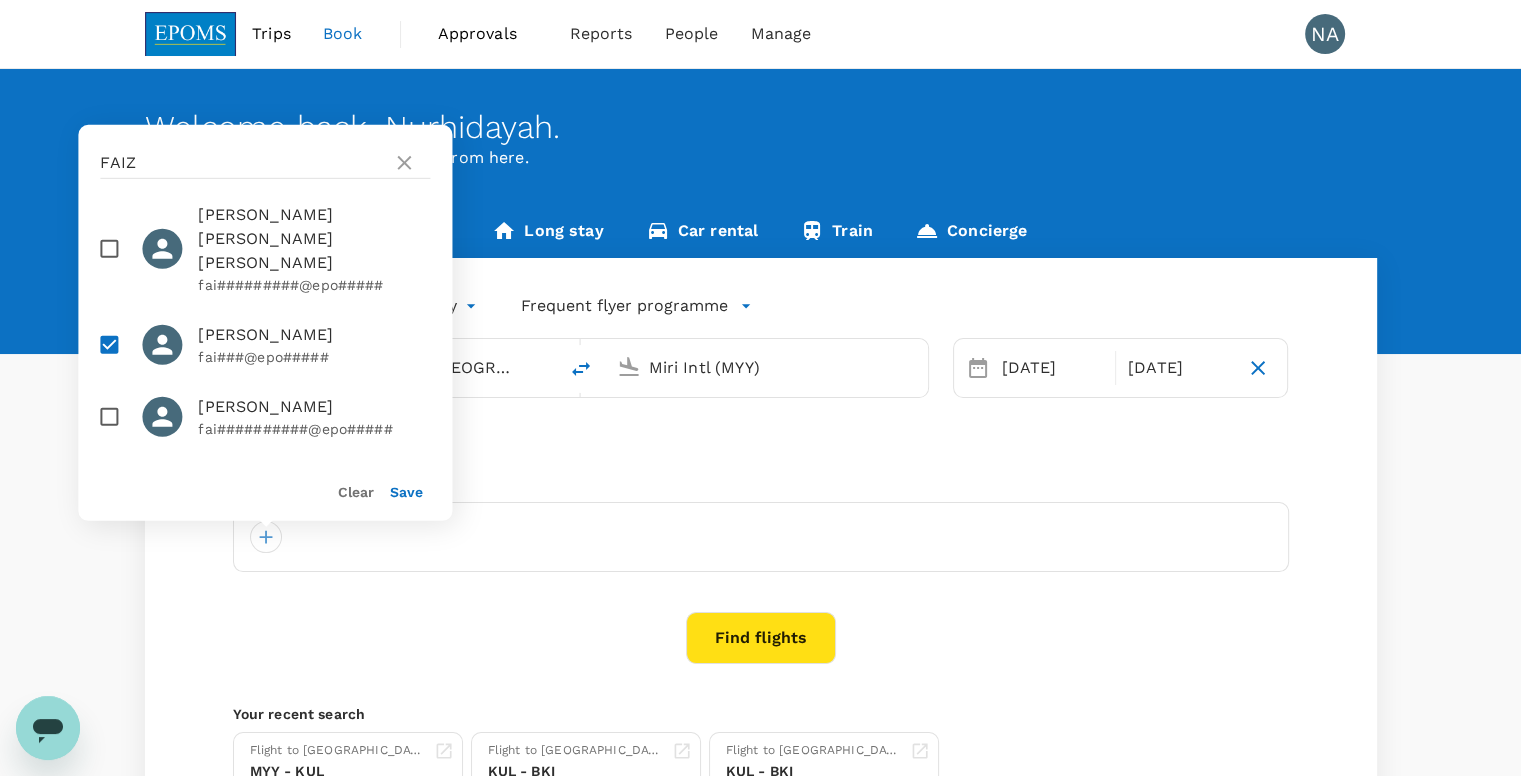 click on "Save" at bounding box center [406, 492] 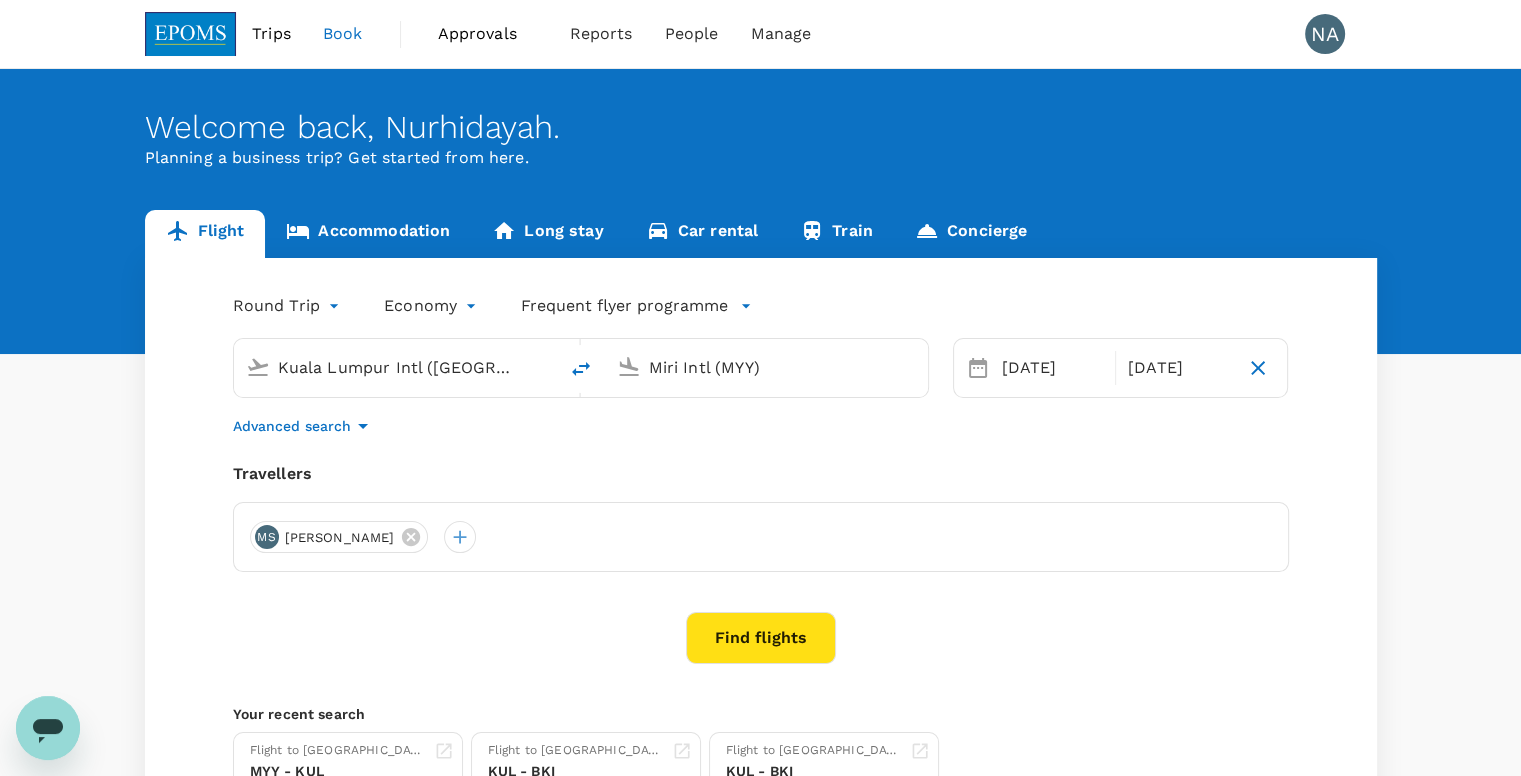 click on "Find flights" at bounding box center (761, 638) 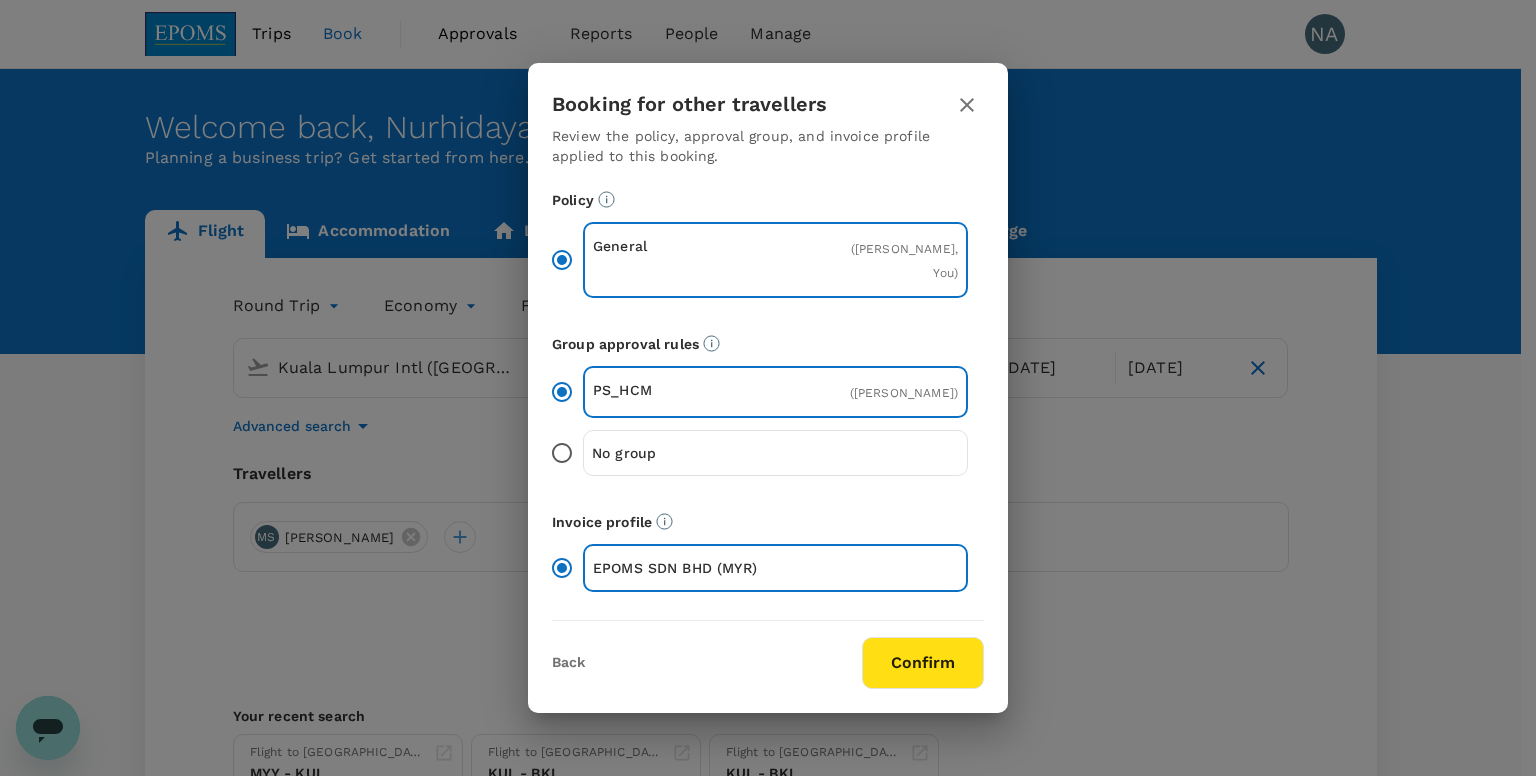 click on "Confirm" at bounding box center (923, 663) 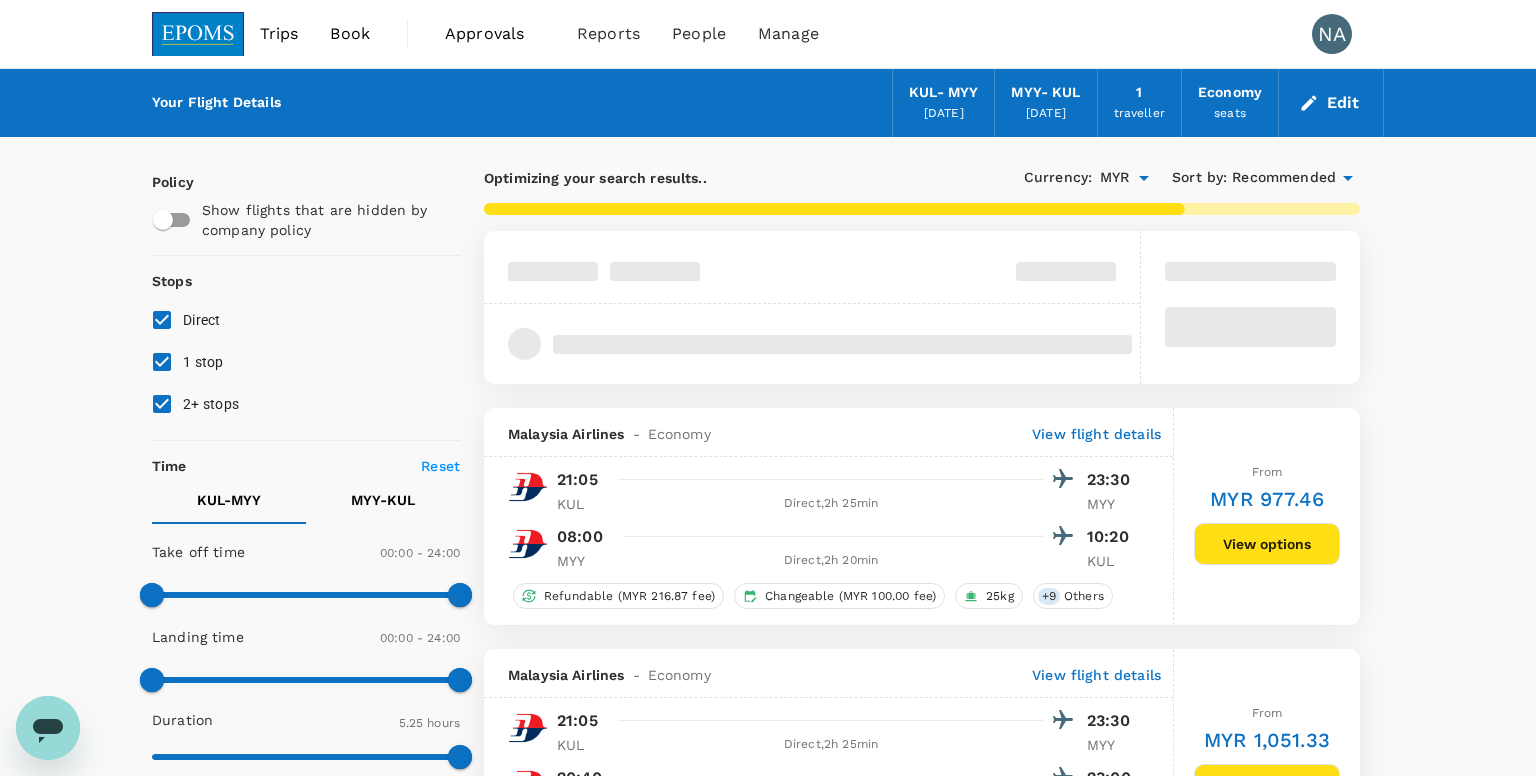 type on "1020" 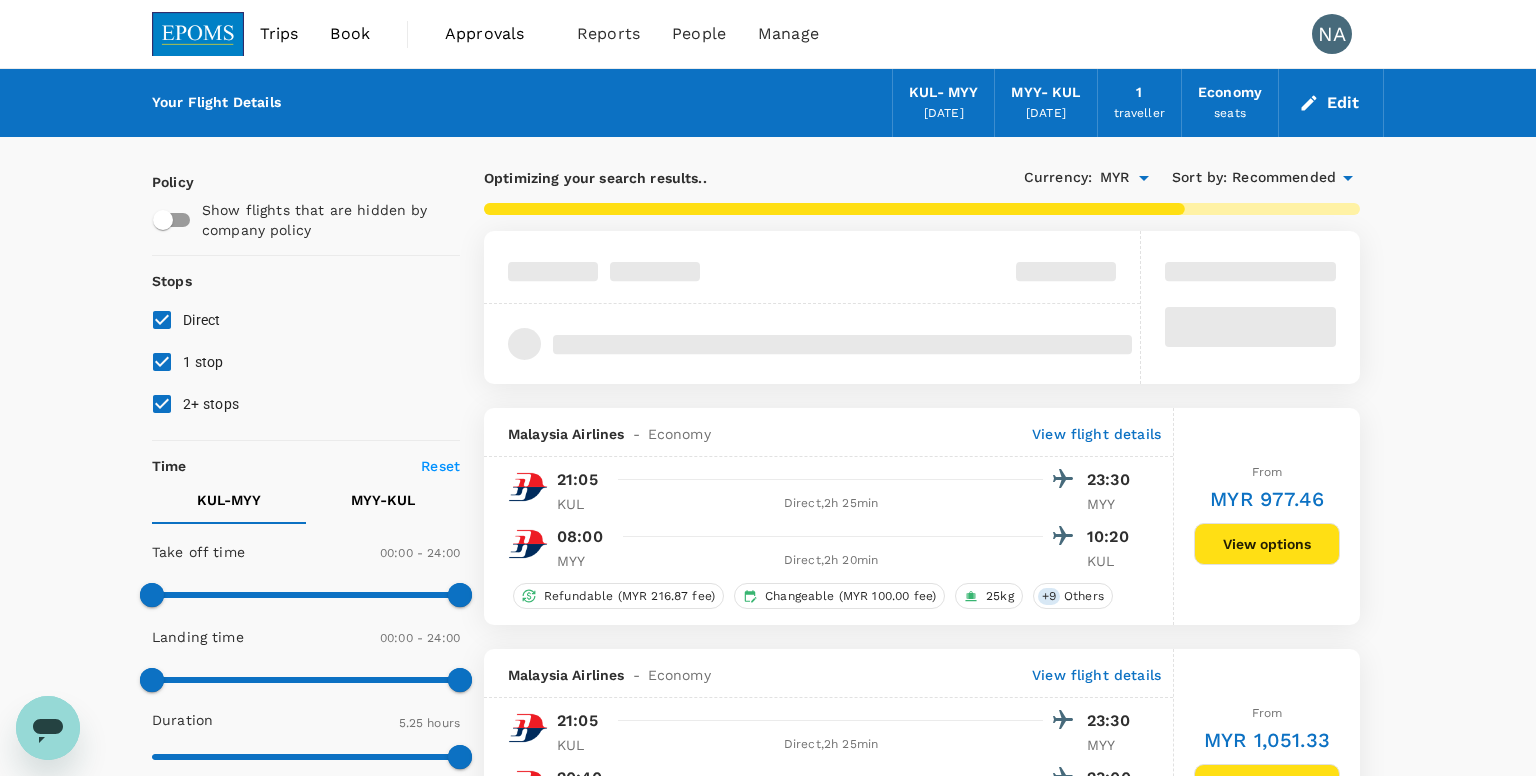 checkbox on "false" 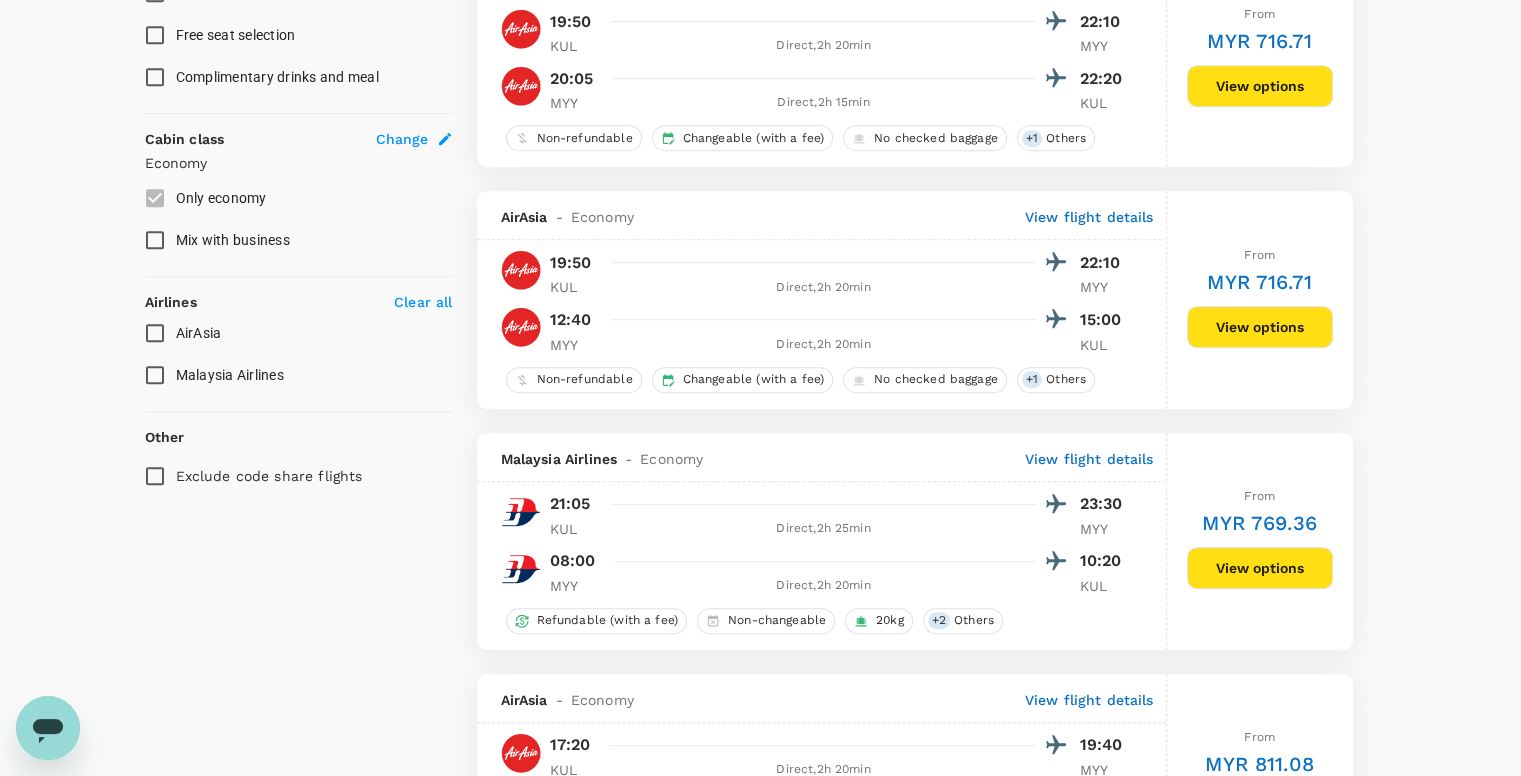 scroll, scrollTop: 1000, scrollLeft: 0, axis: vertical 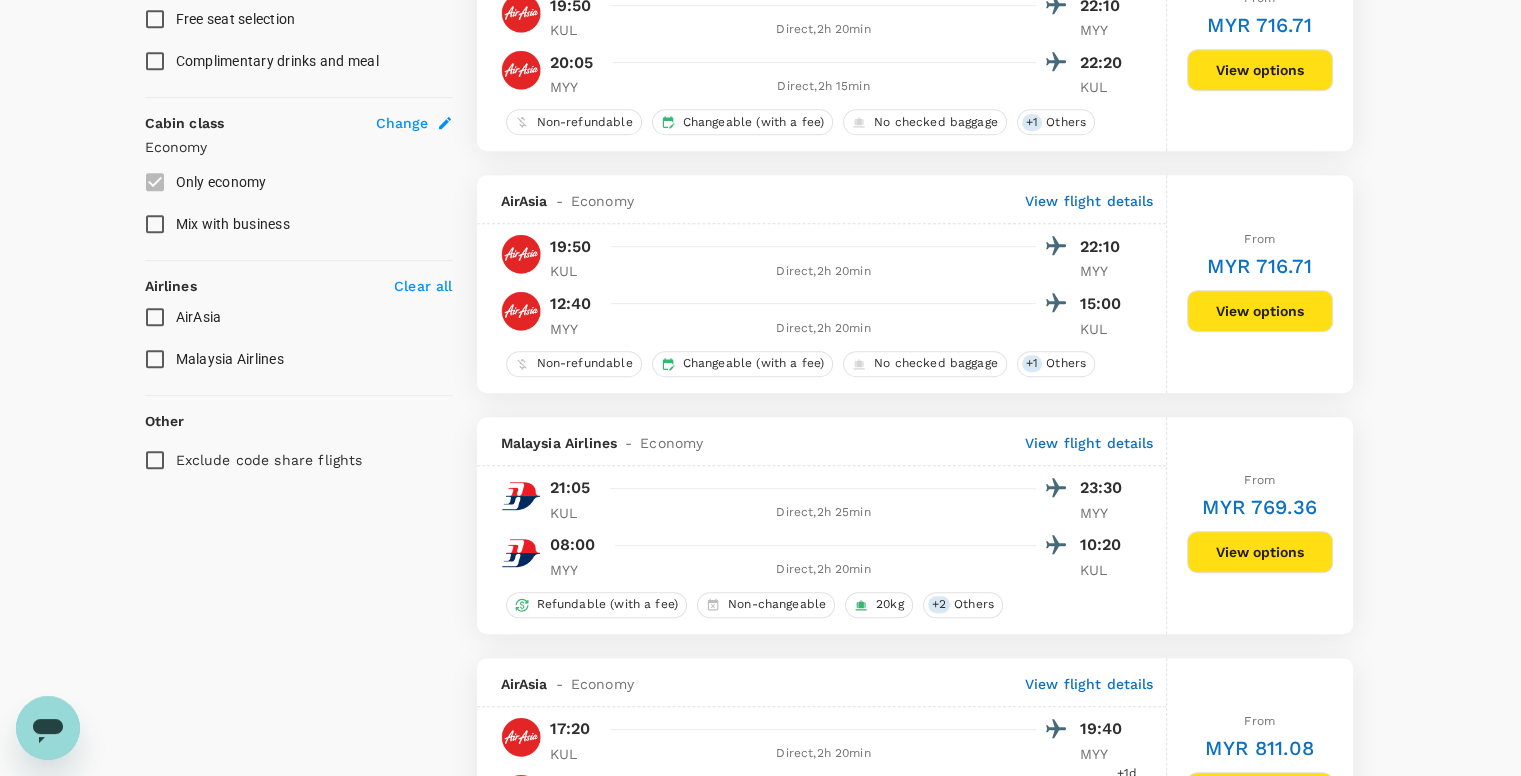 click on "View options" at bounding box center (1260, 552) 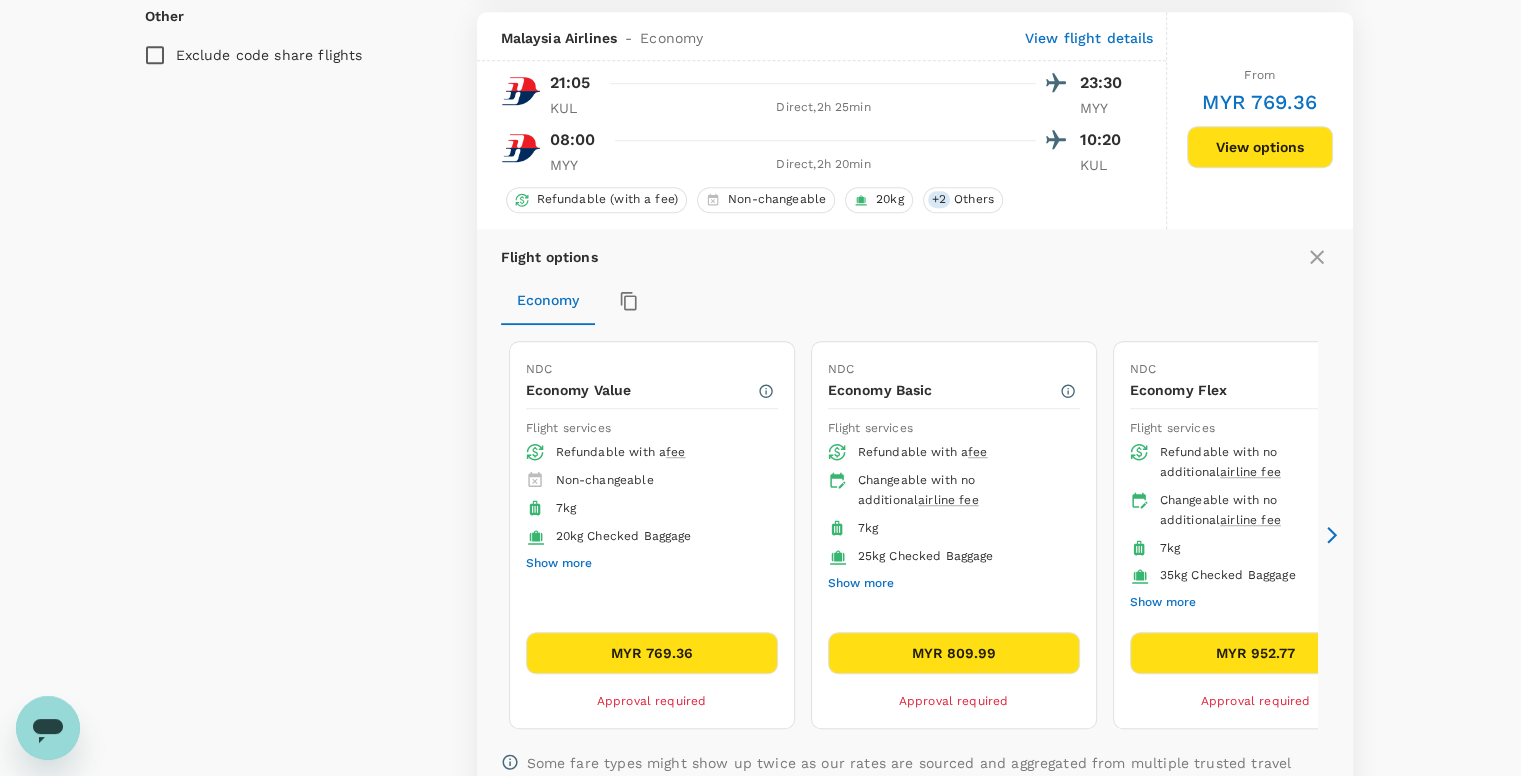 scroll, scrollTop: 1419, scrollLeft: 0, axis: vertical 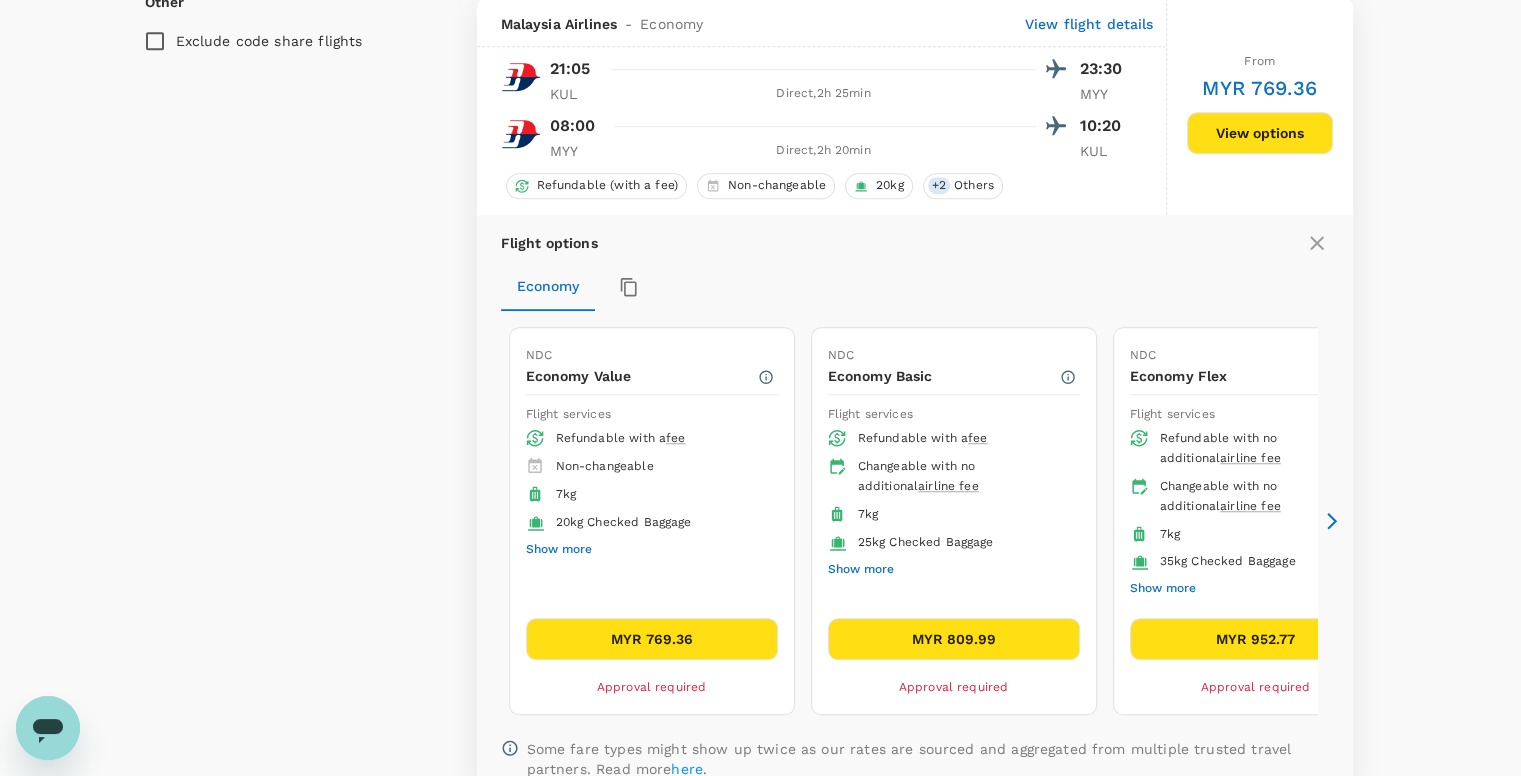 click on "MYR 769.36" at bounding box center (652, 639) 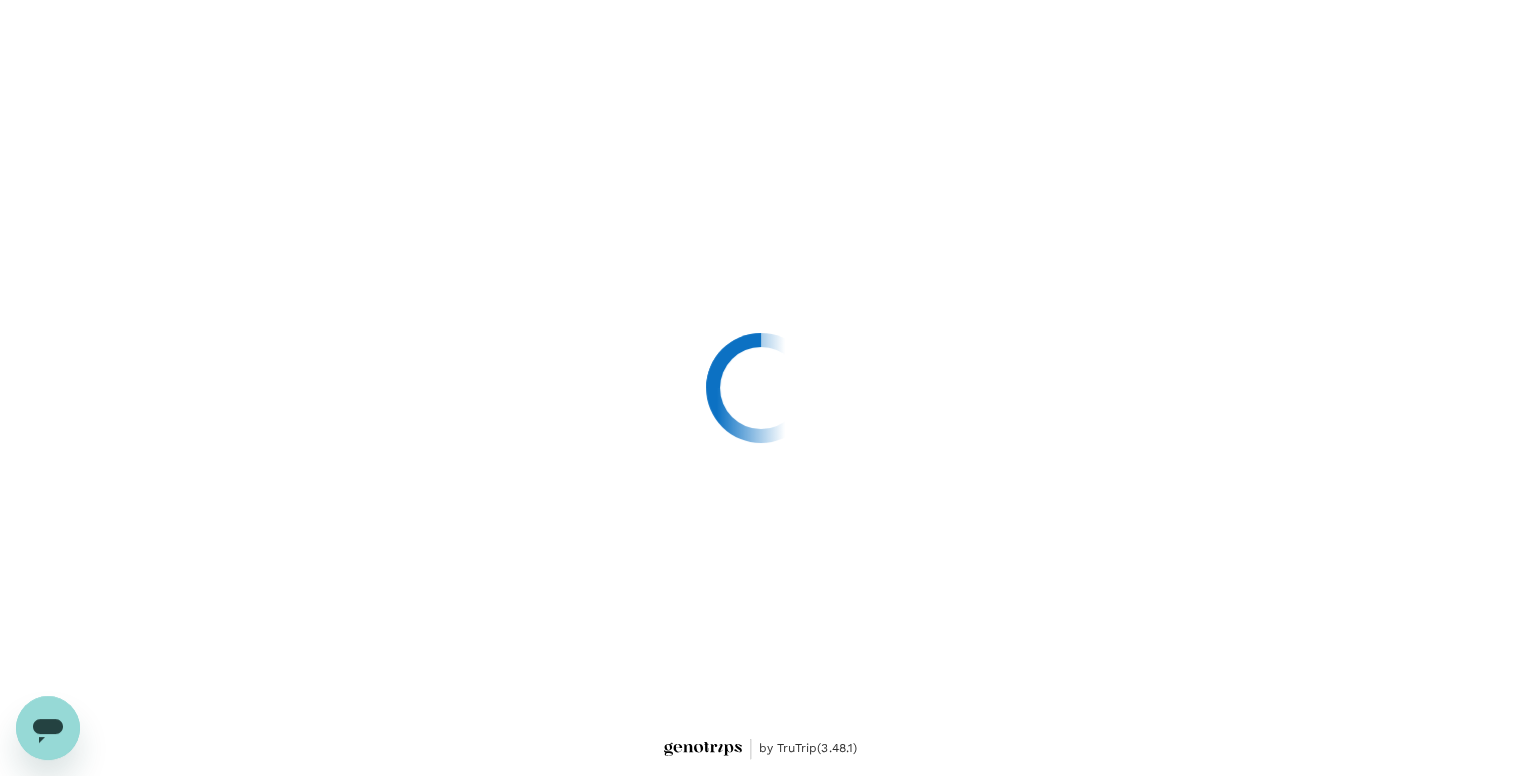 scroll, scrollTop: 0, scrollLeft: 0, axis: both 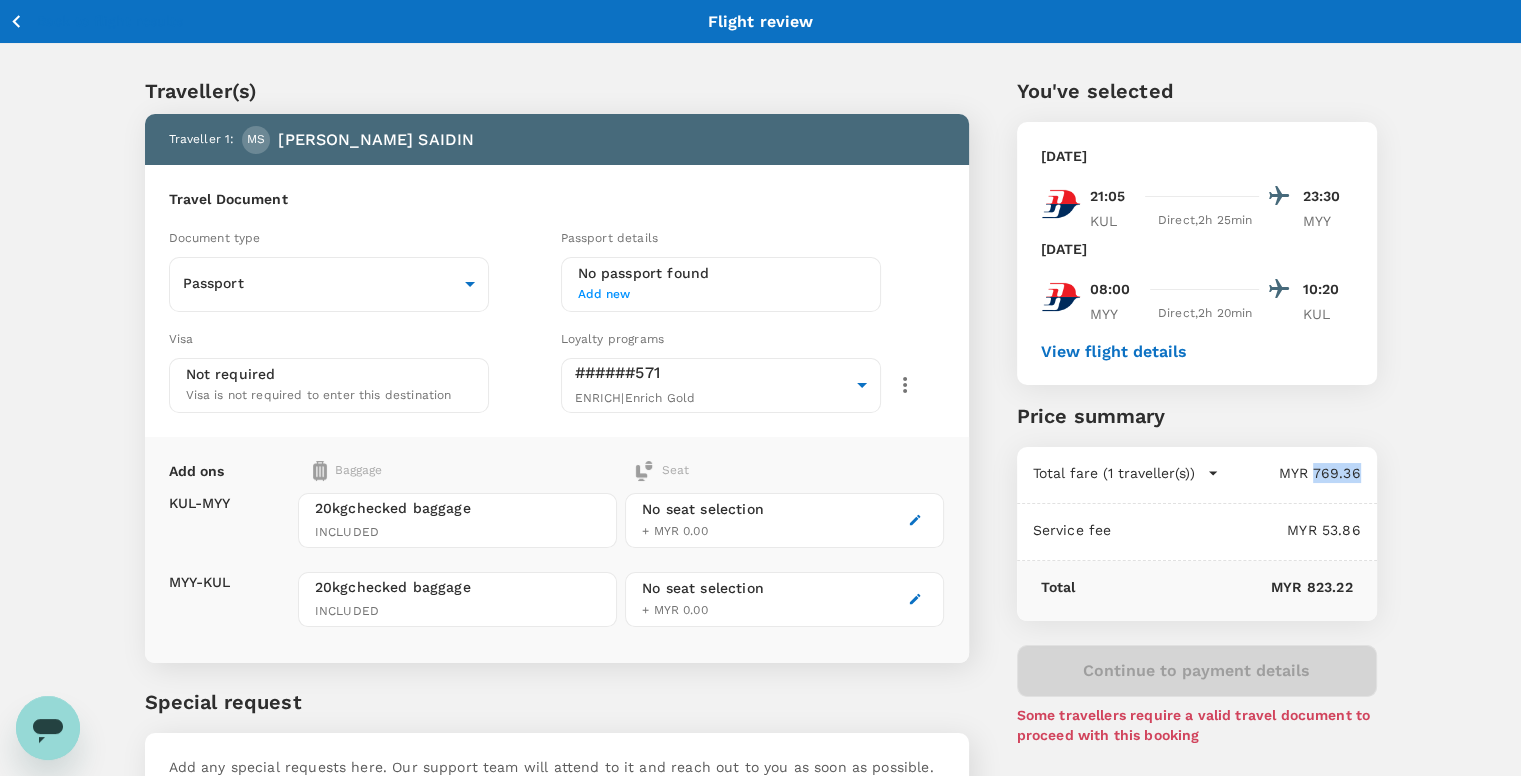 drag, startPoint x: 1317, startPoint y: 474, endPoint x: 1360, endPoint y: 472, distance: 43.046486 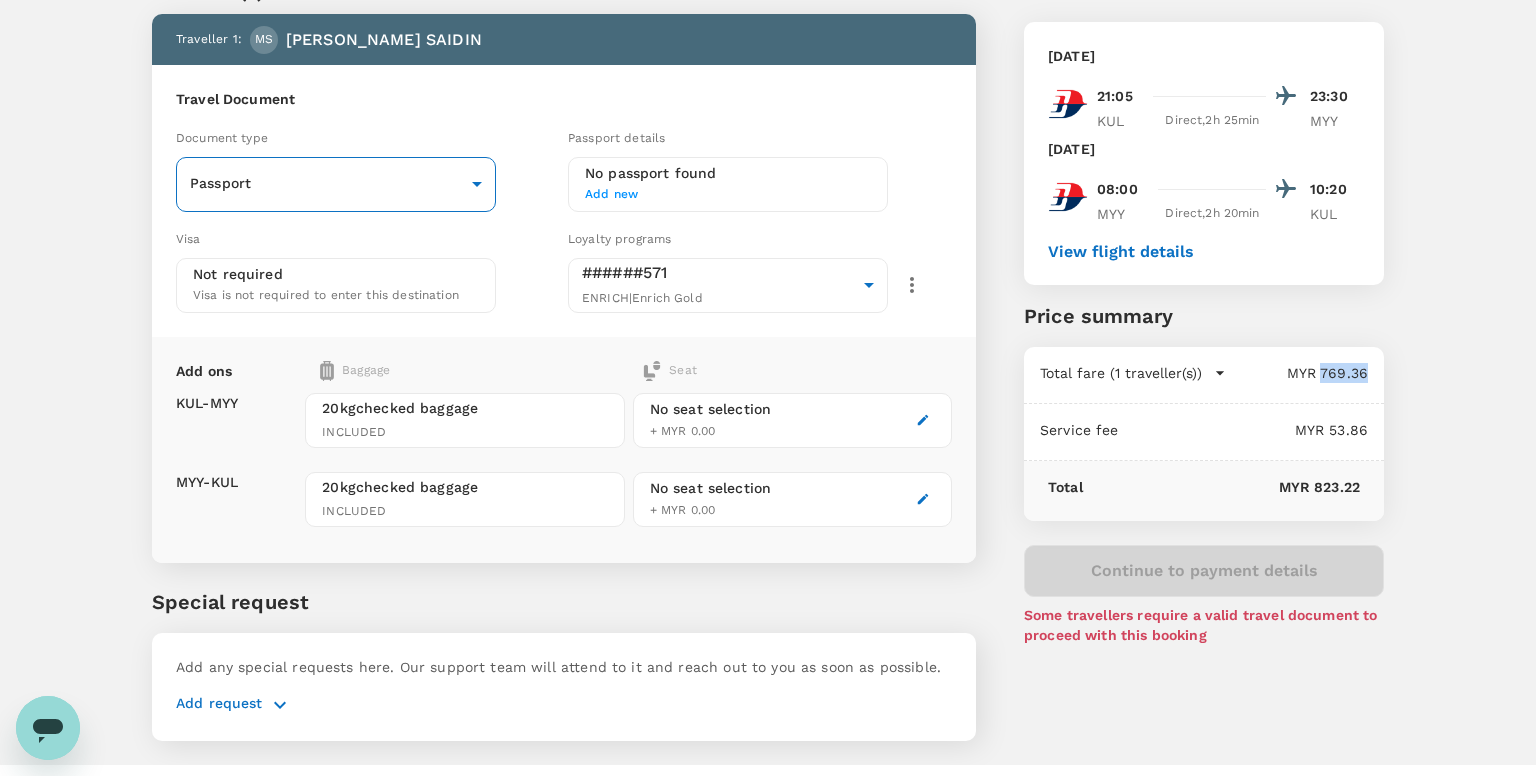 click on "Back to flight results Flight review Traveller(s) Traveller   1 : MS MUHAMAD FAIZAL   SAIDIN Travel Document Document type Passport Passport ​ Passport details No passport found Add new Visa Not required Visa is not required to enter this destination Loyalty programs ######571 ENRICH |  Enrich Gold e69be47c-ca98-41bc-b107-b6e4b6e6522a ​ Add ons Baggage Seat KUL  -  MYY MYY  -  KUL 20kg  checked baggage INCLUDED 20kg  checked baggage INCLUDED No seat selection + MYR 0.00 No seat selection + MYR 0.00 Special request Add any special requests here. Our support team will attend to it and reach out to you as soon as possible. Add request You've selected Monday, 28 Jul 2025 21:05 23:30 KUL Direct ,  2h 25min MYY Thursday, 31 Jul 2025 08:00 10:20 MYY Direct ,  2h 20min KUL View flight details Price summary Total fare (1 traveller(s)) MYR 769.36 Air fare MYR 769.36 Baggage fee MYR 0.00 Seat fee MYR 0.00 Service fee MYR 53.86 Total MYR 823.22 Continue to payment details by TruTrip  ( 3.48.1   ) View details Edit" at bounding box center (768, 358) 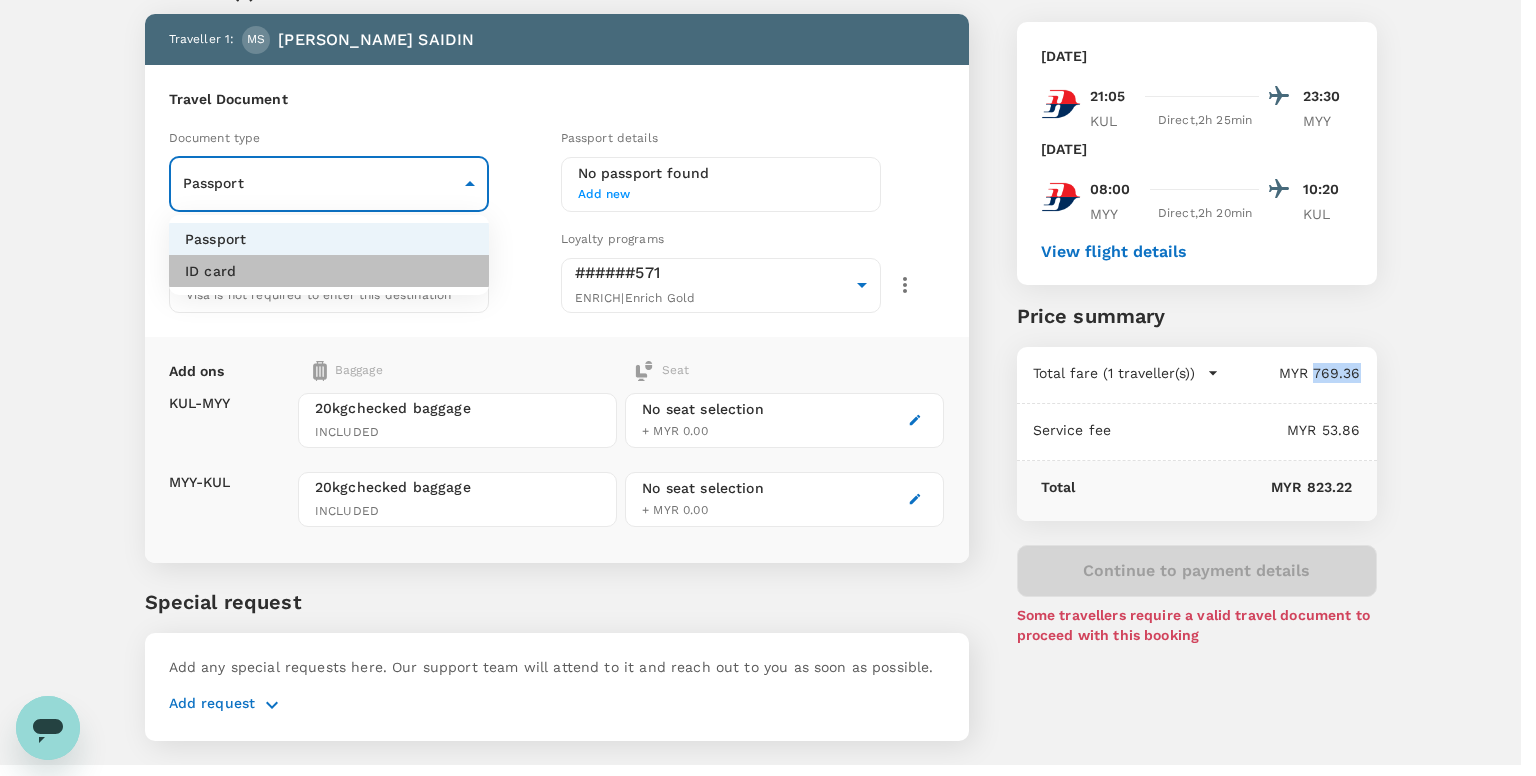 click on "ID card" at bounding box center (329, 271) 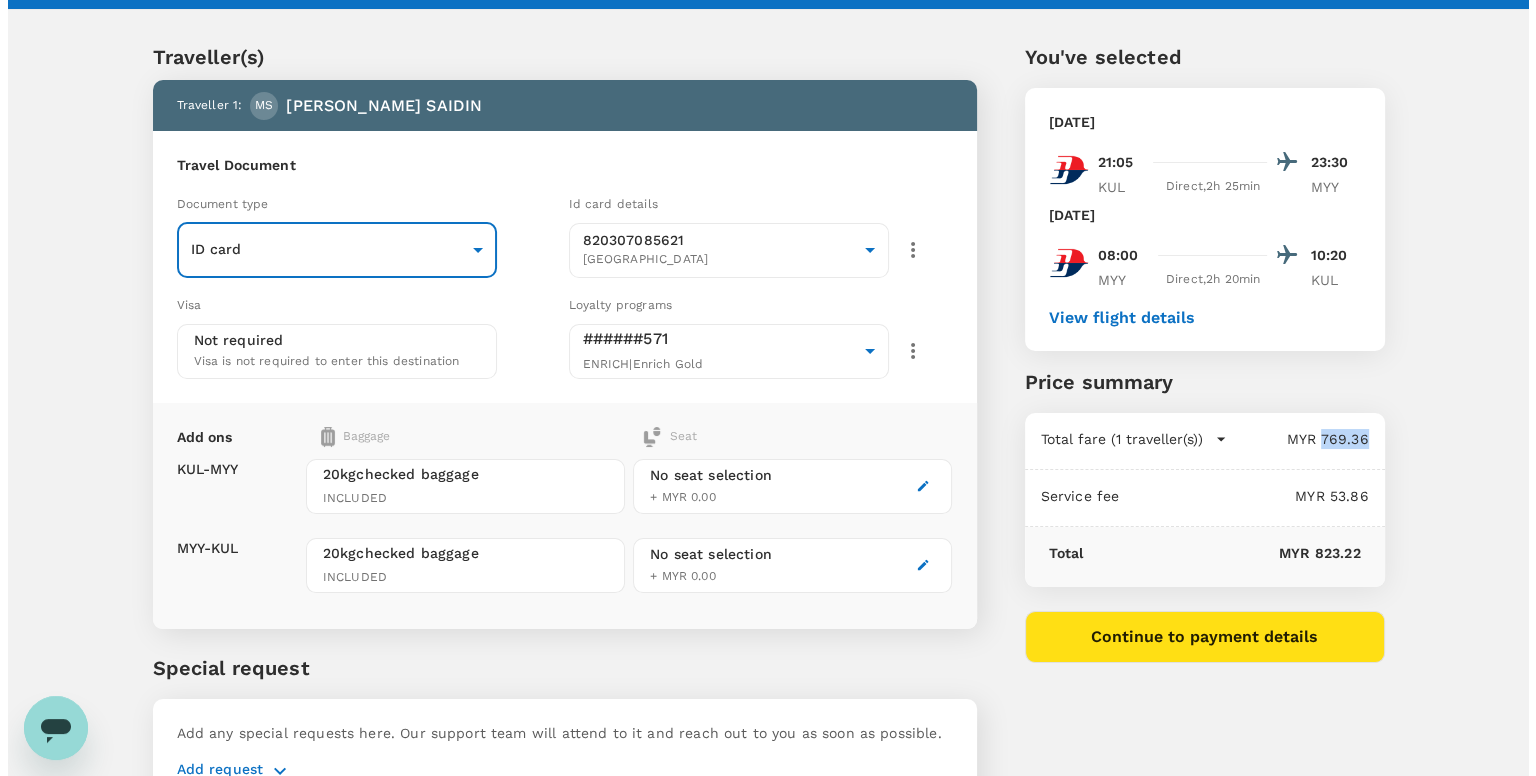 scroll, scrollTop: 0, scrollLeft: 0, axis: both 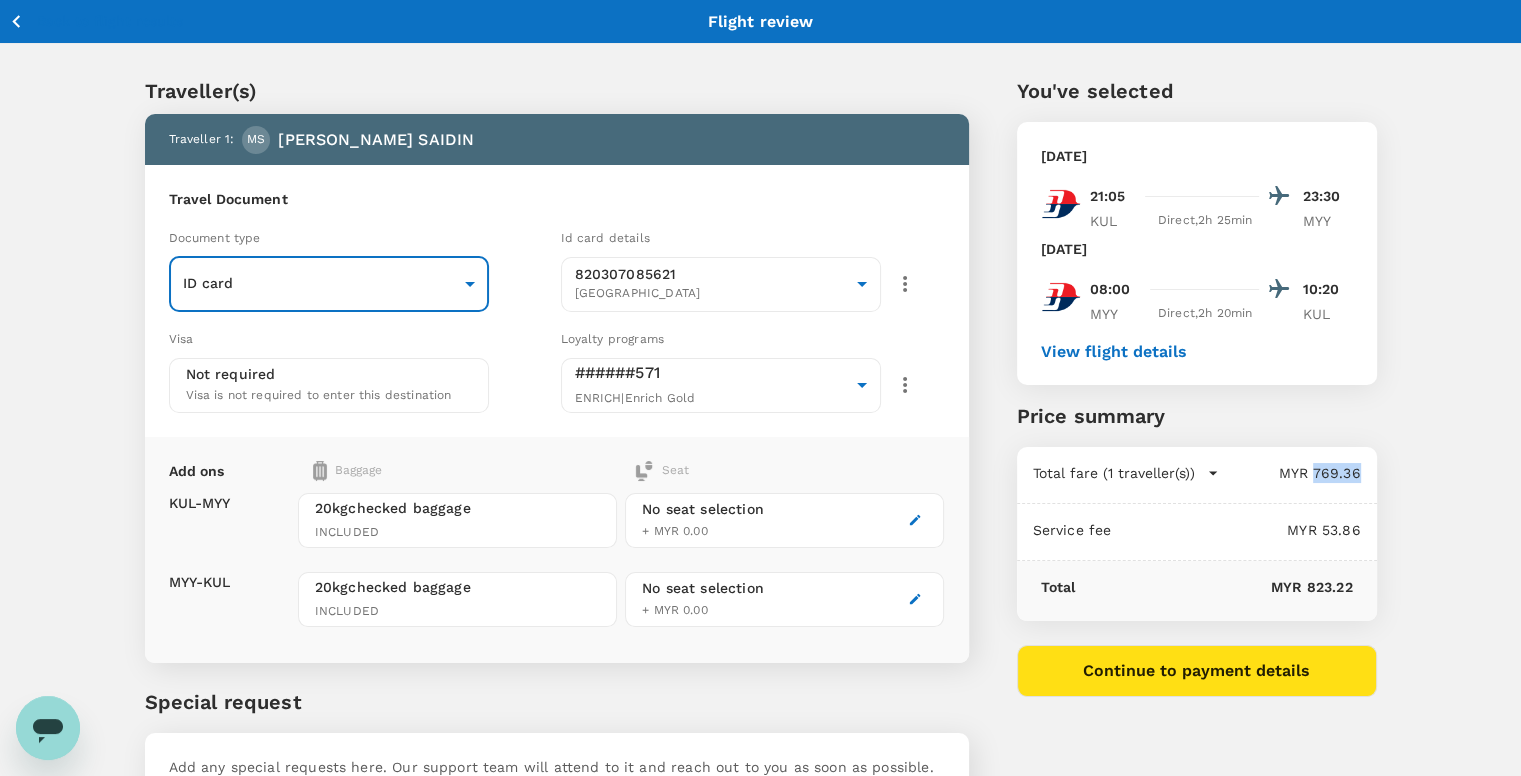 click on "Continue to payment details" at bounding box center (1197, 671) 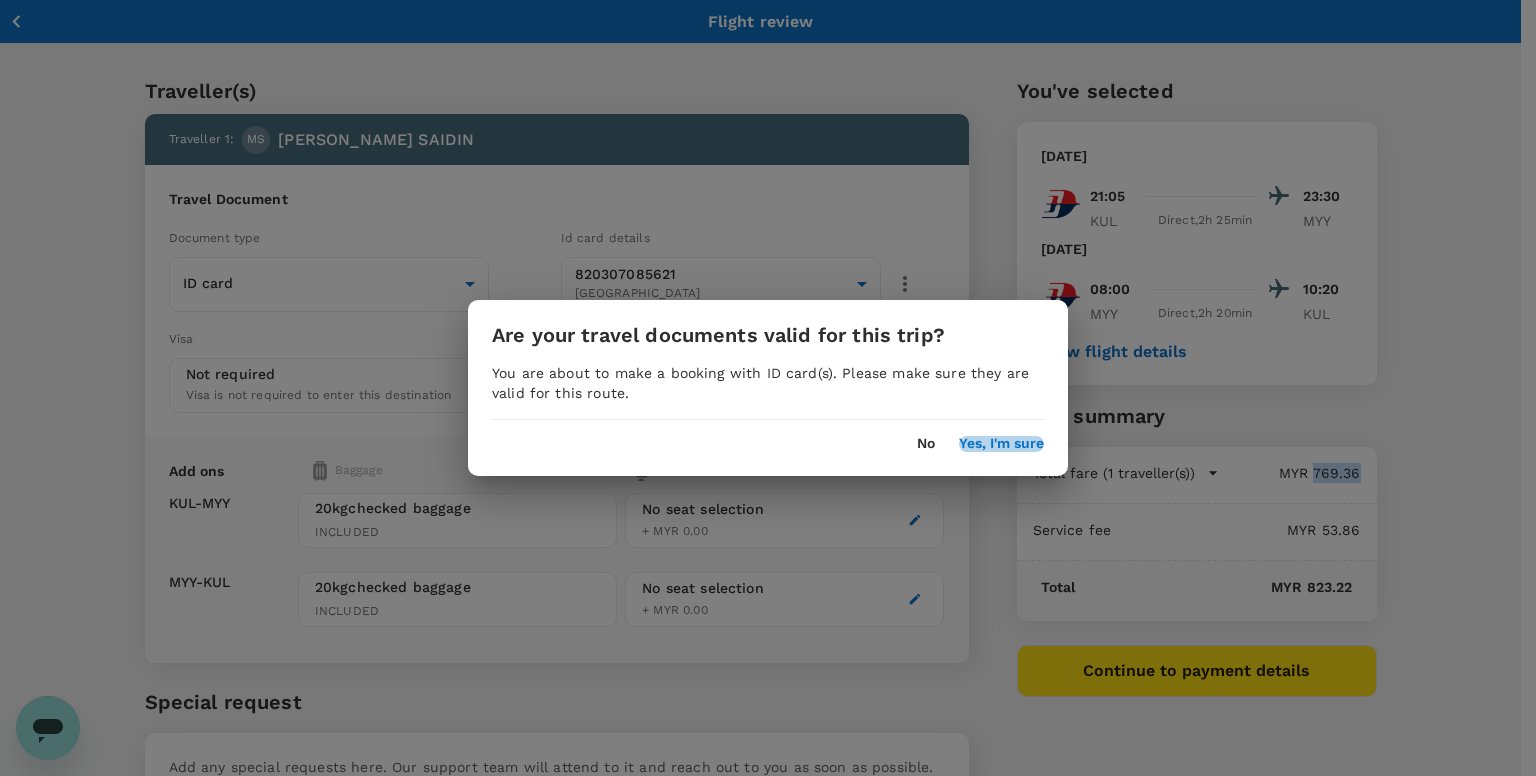 click on "Yes, I'm sure" at bounding box center (1001, 444) 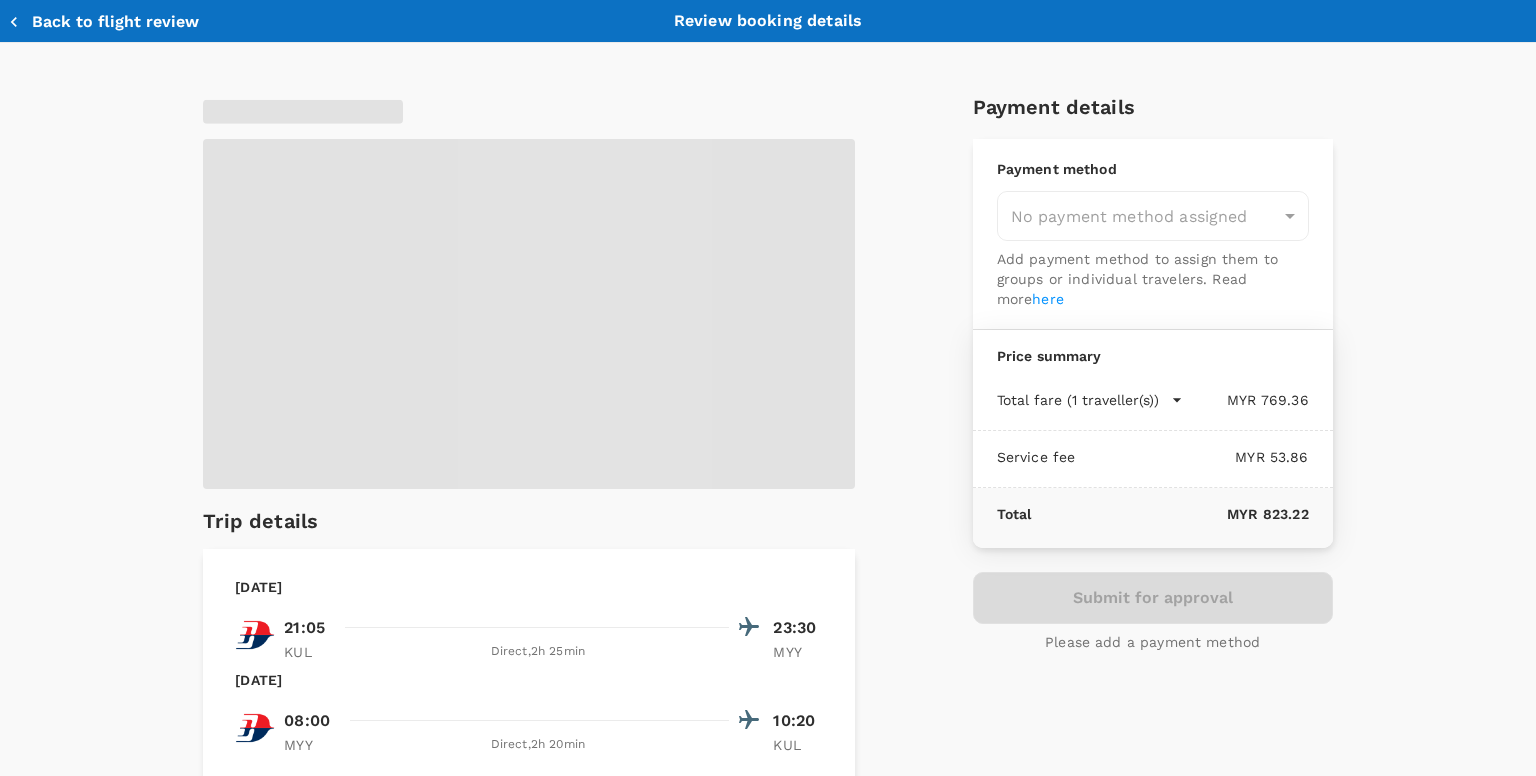 type on "9ea61a02-274a-4f65-9d5b-ca51ac7b2cfc" 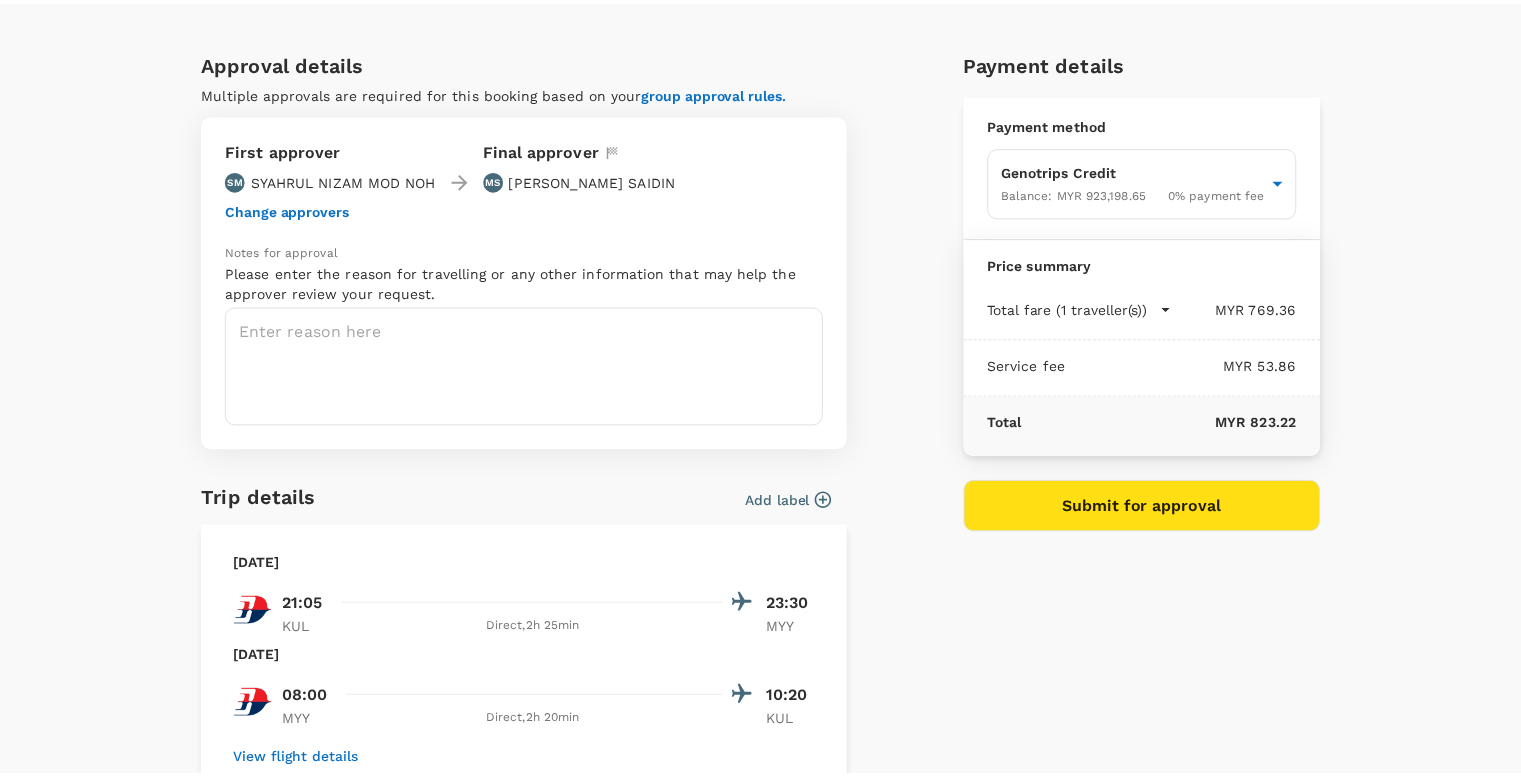 scroll, scrollTop: 0, scrollLeft: 0, axis: both 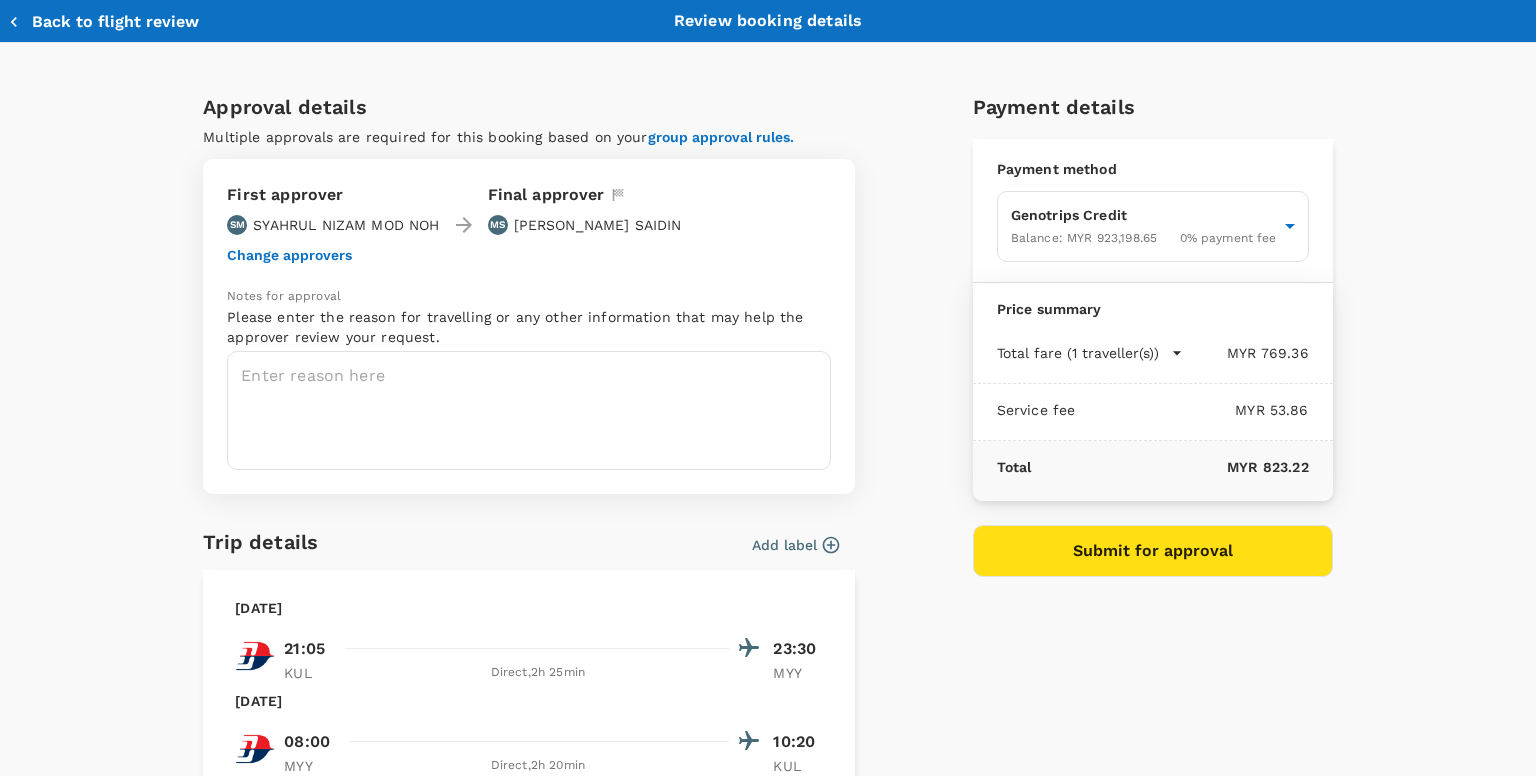 click on "Back to flight review" at bounding box center (341, 21) 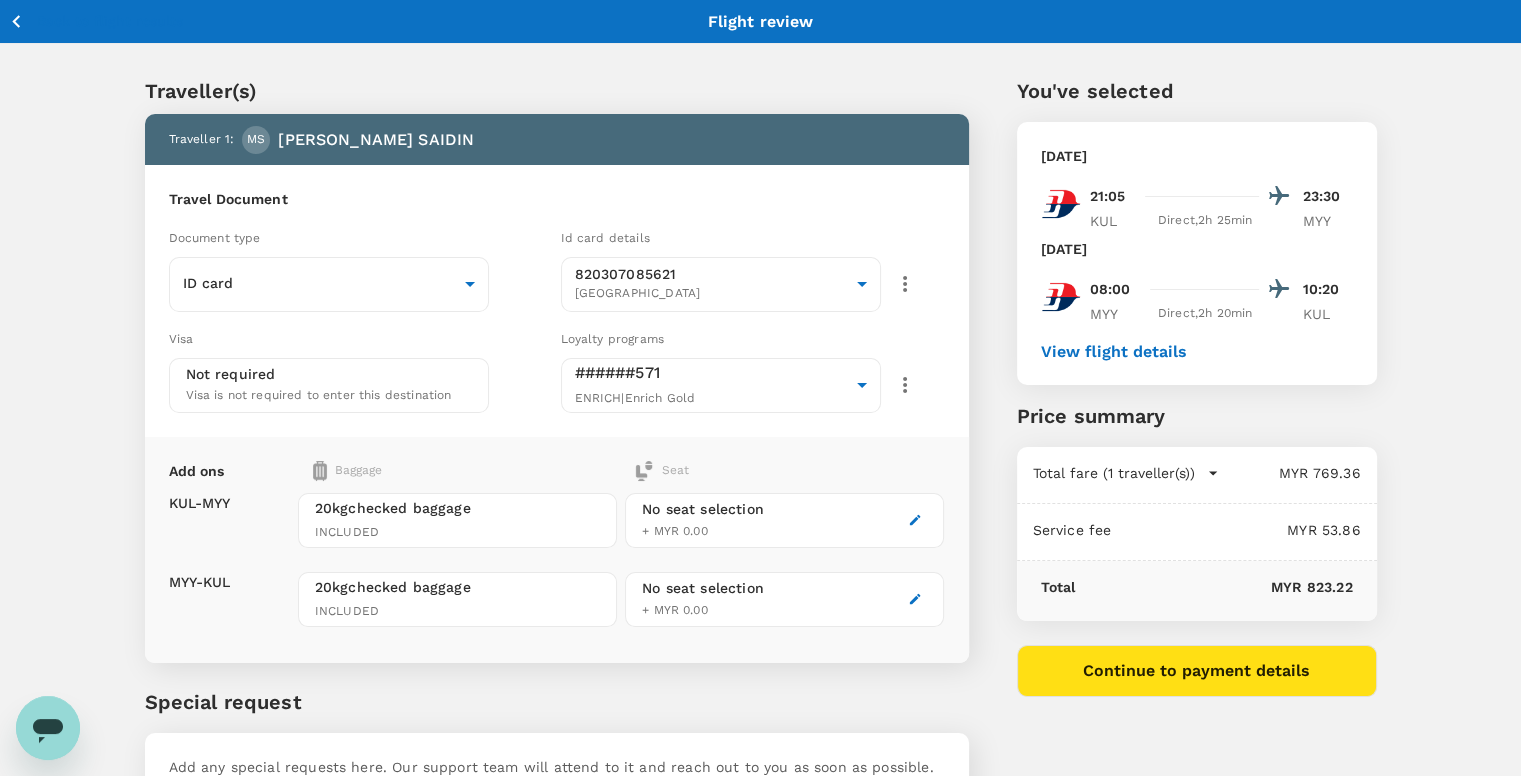 click on "Back to flight results" at bounding box center (110, 21) 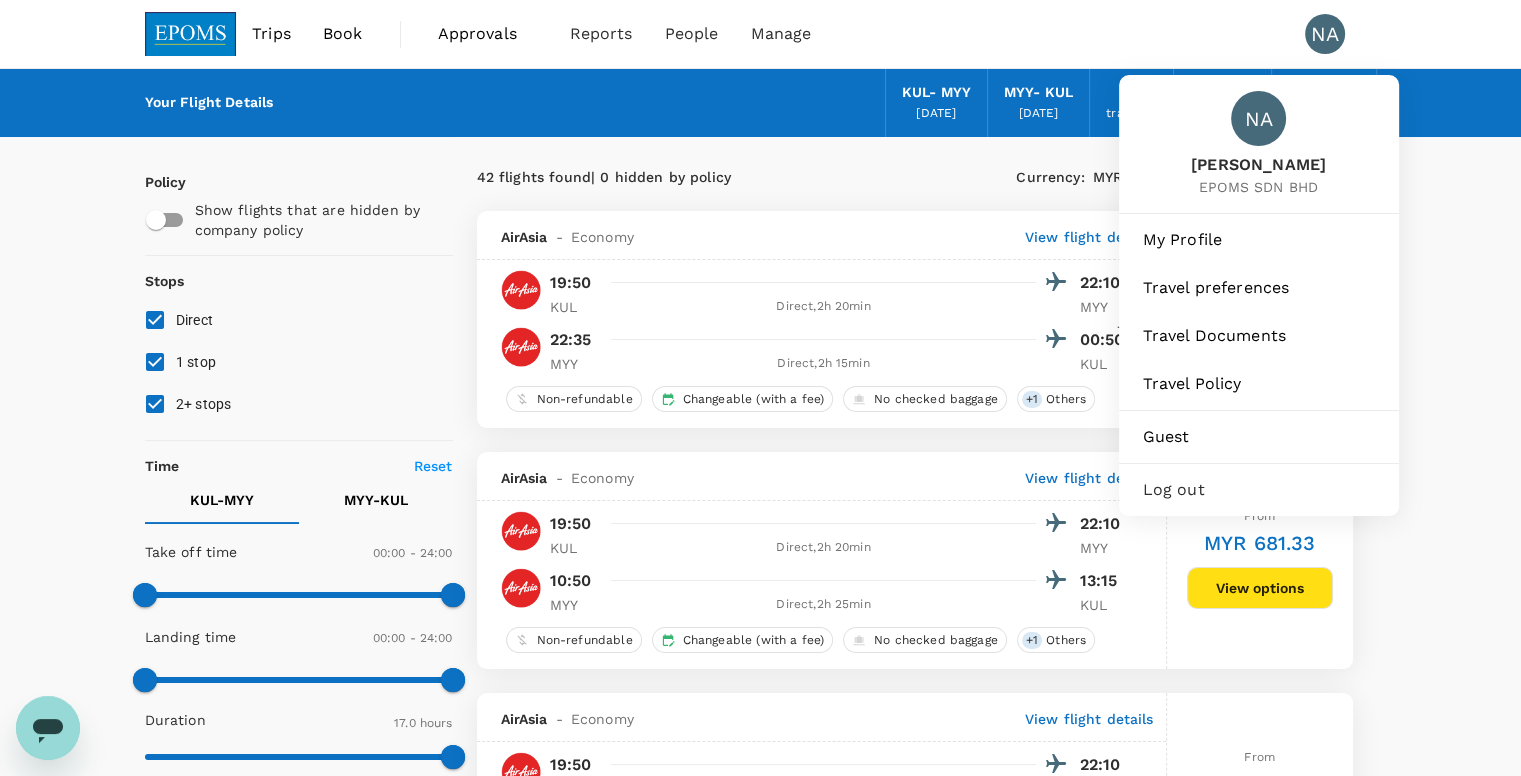 click on "Log out" at bounding box center [1259, 490] 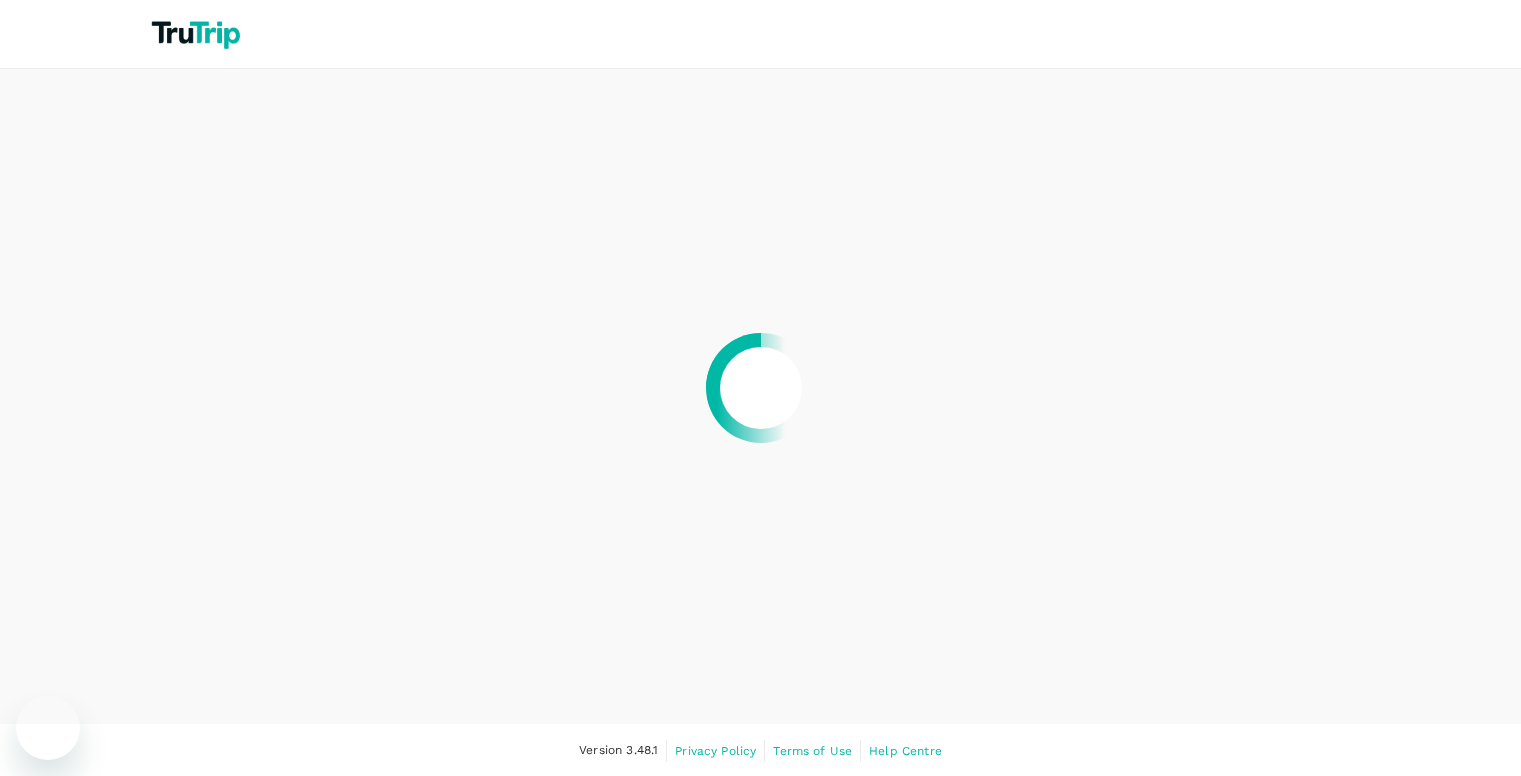 scroll, scrollTop: 0, scrollLeft: 0, axis: both 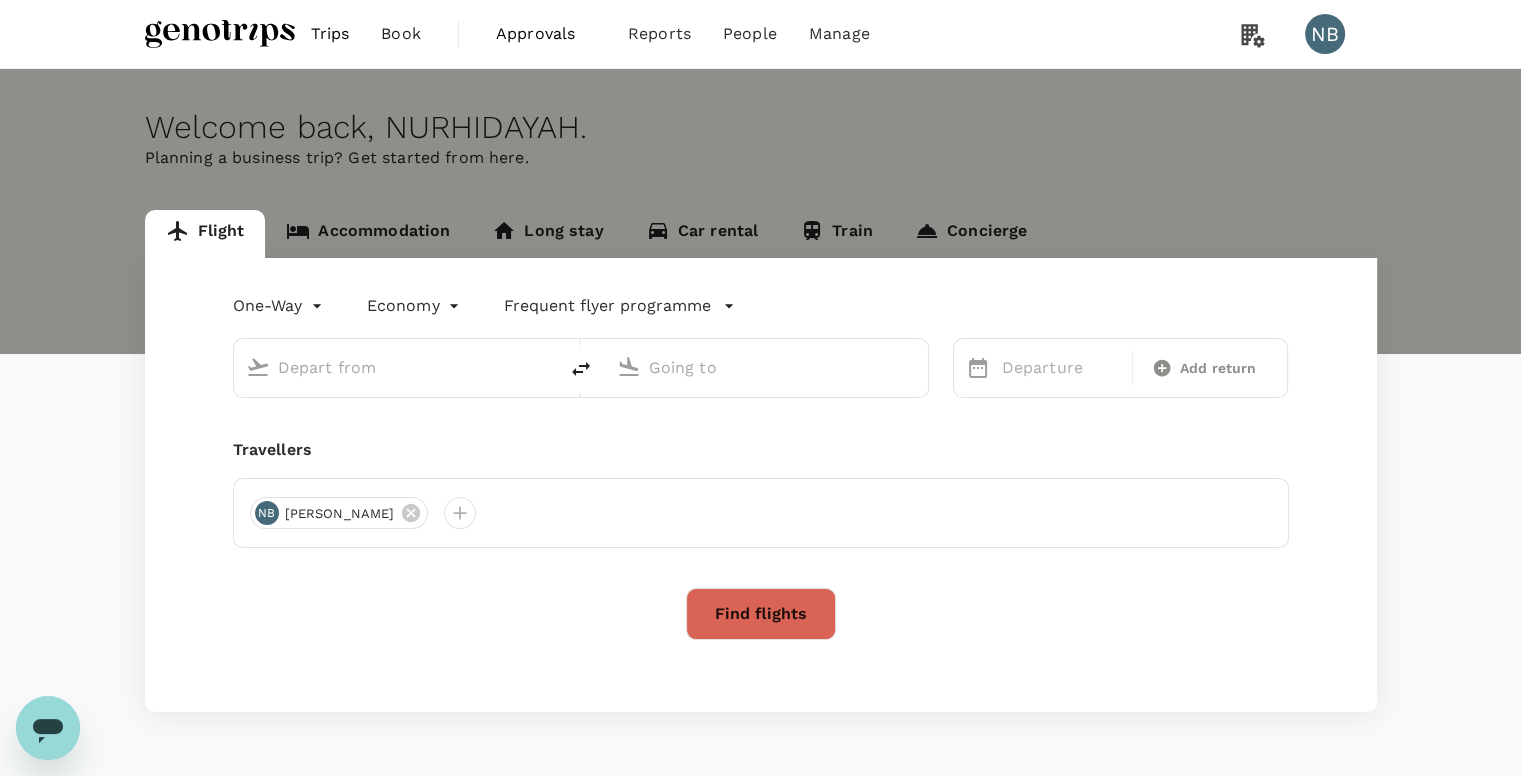 type on "Kuala Lumpur Intl ([GEOGRAPHIC_DATA])" 